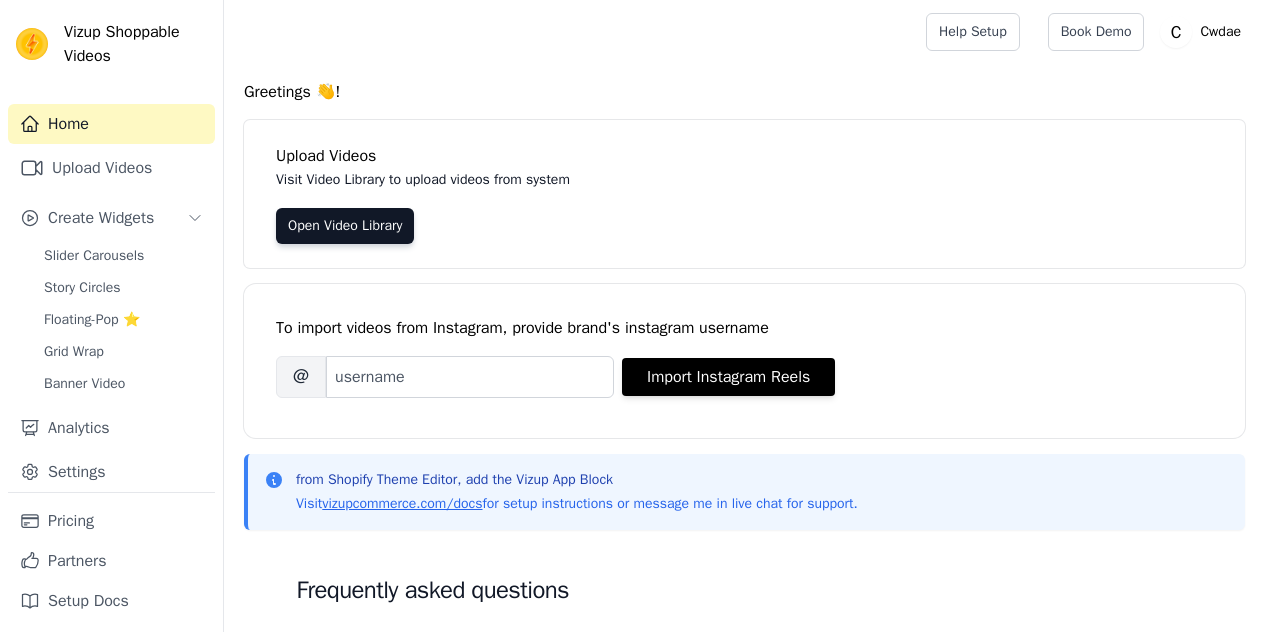 scroll, scrollTop: 0, scrollLeft: 0, axis: both 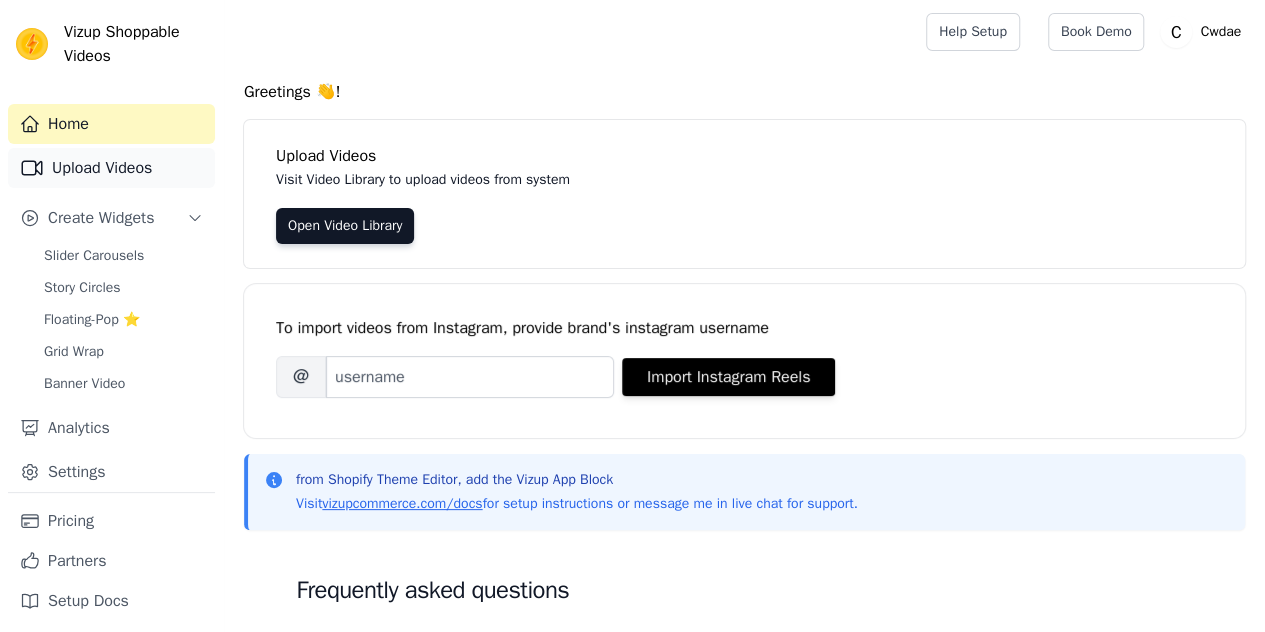 click on "Upload Videos" at bounding box center (111, 168) 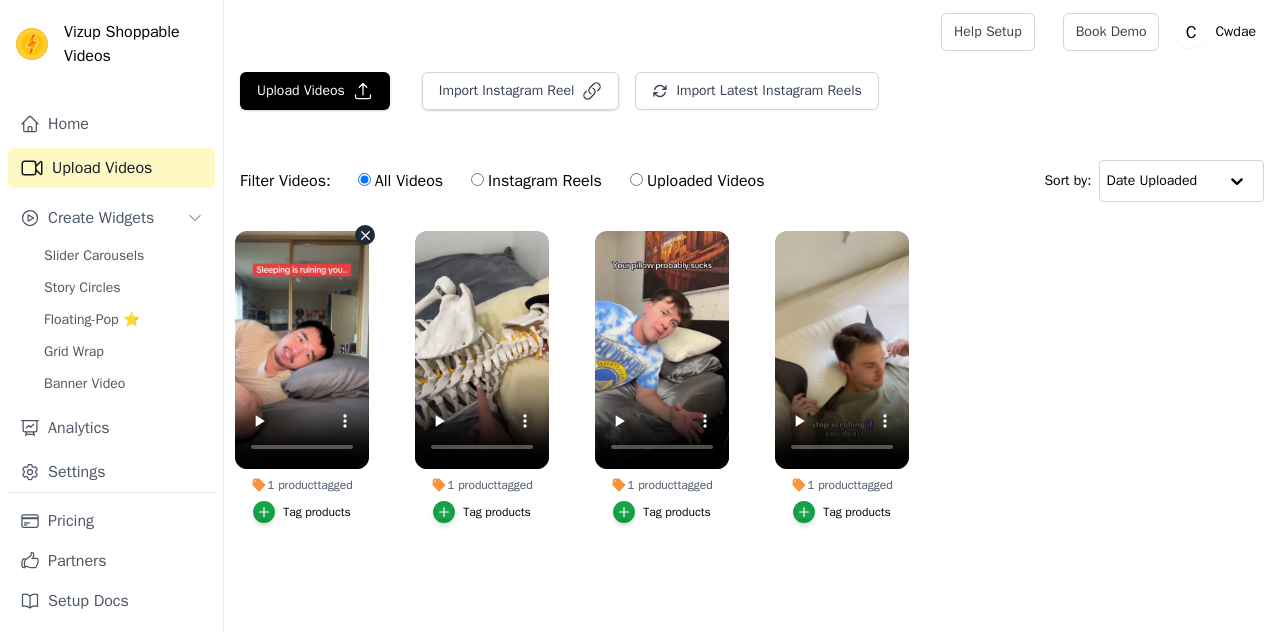 scroll, scrollTop: 0, scrollLeft: 0, axis: both 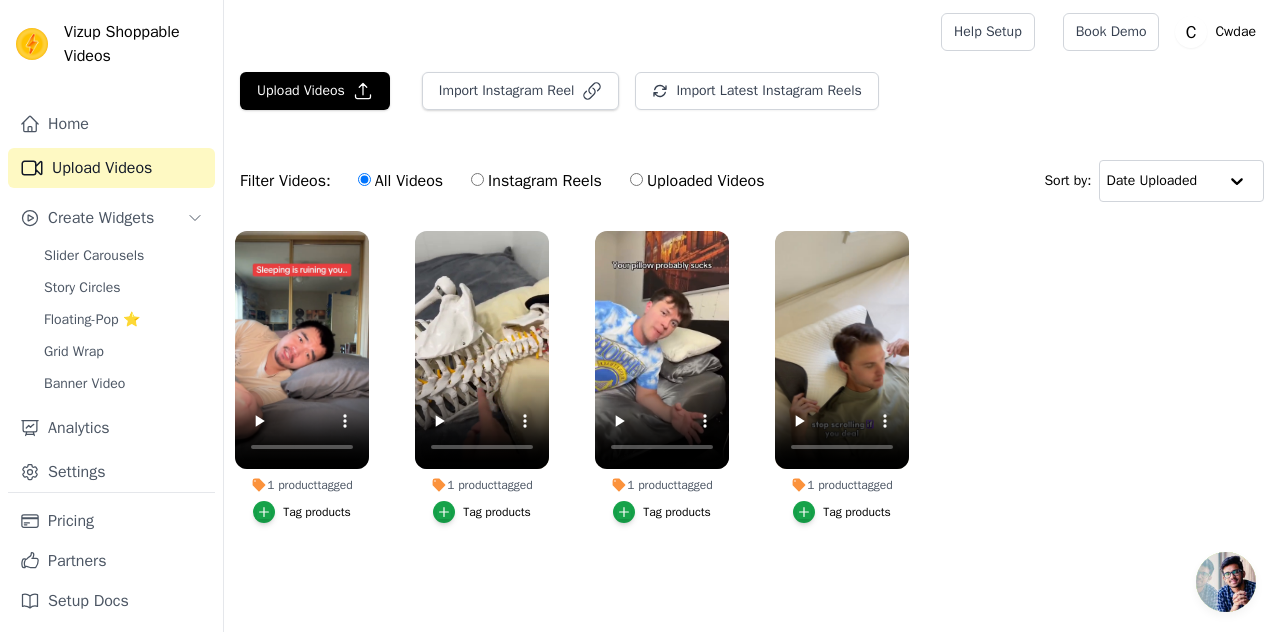 click on "1   product  tagged       Tag products" at bounding box center [482, 381] 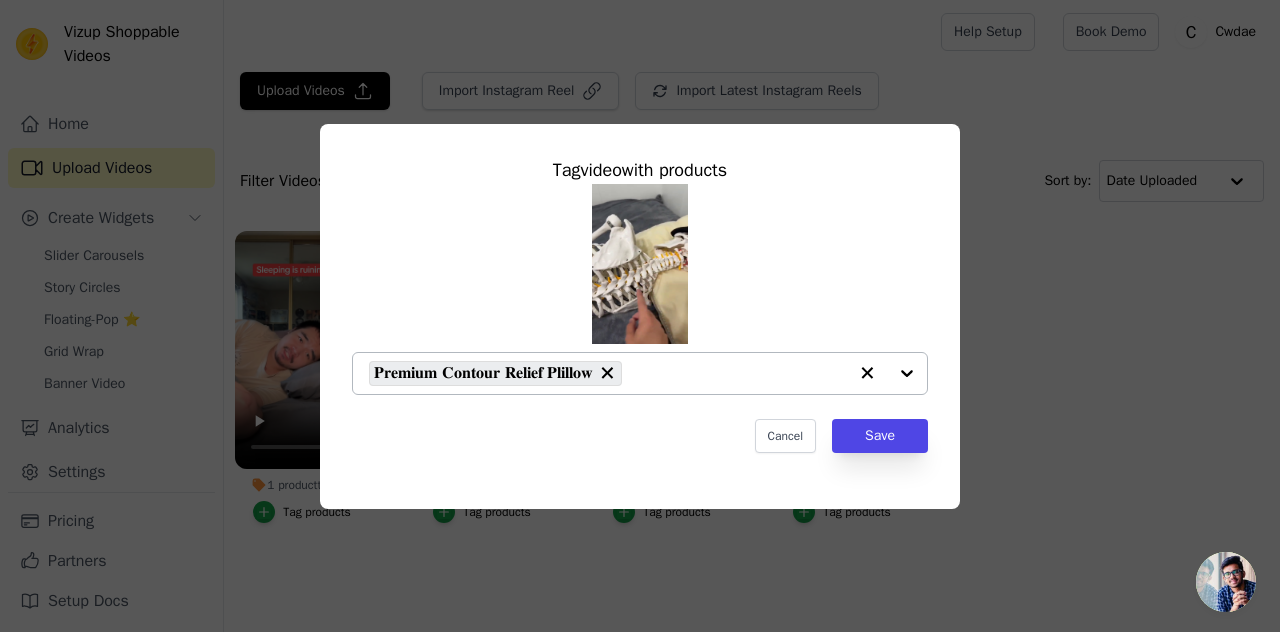 click 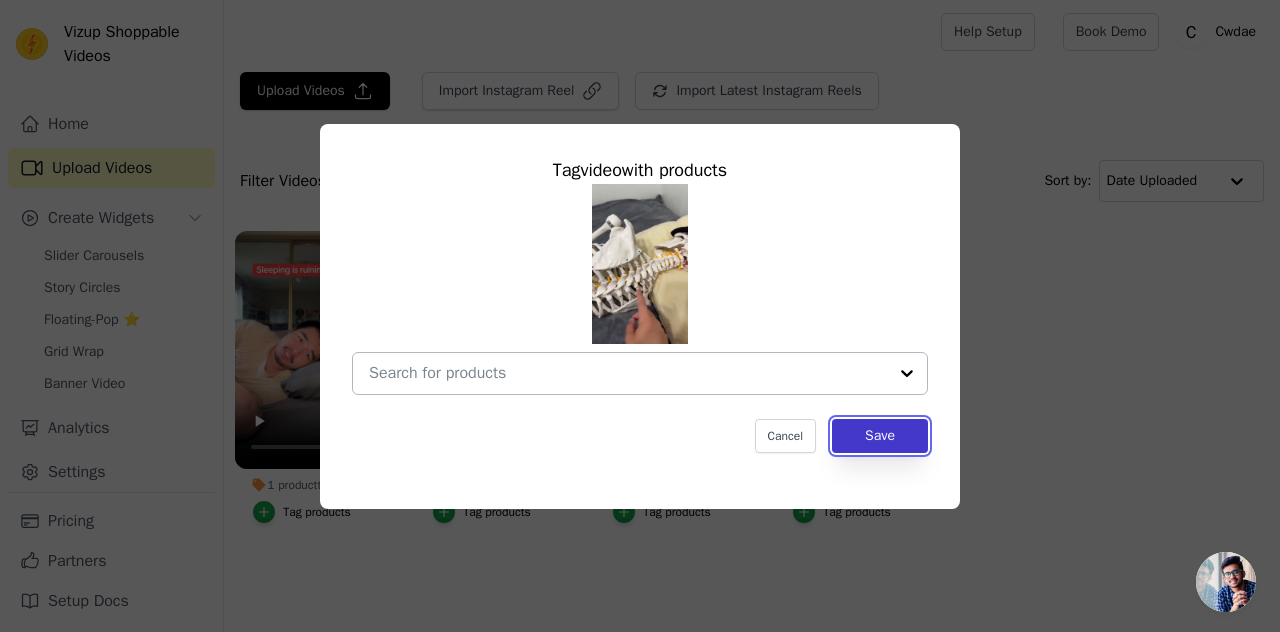 click on "Save" at bounding box center [880, 436] 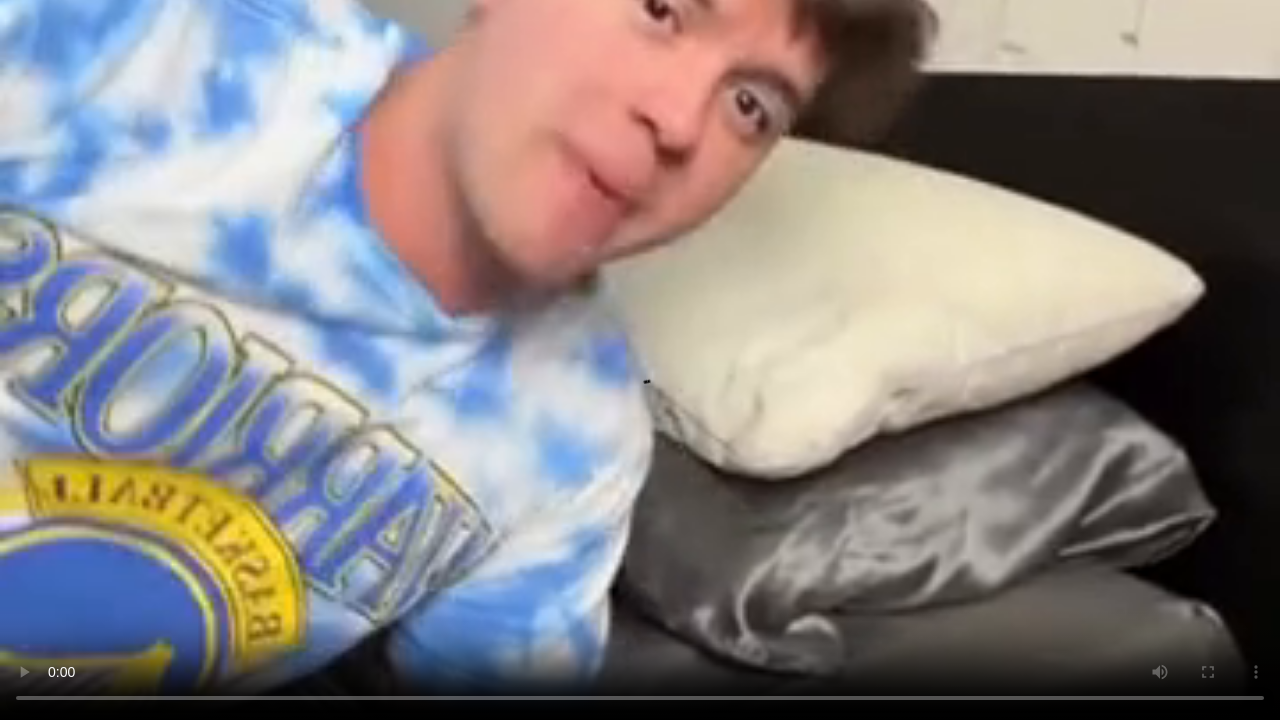 type 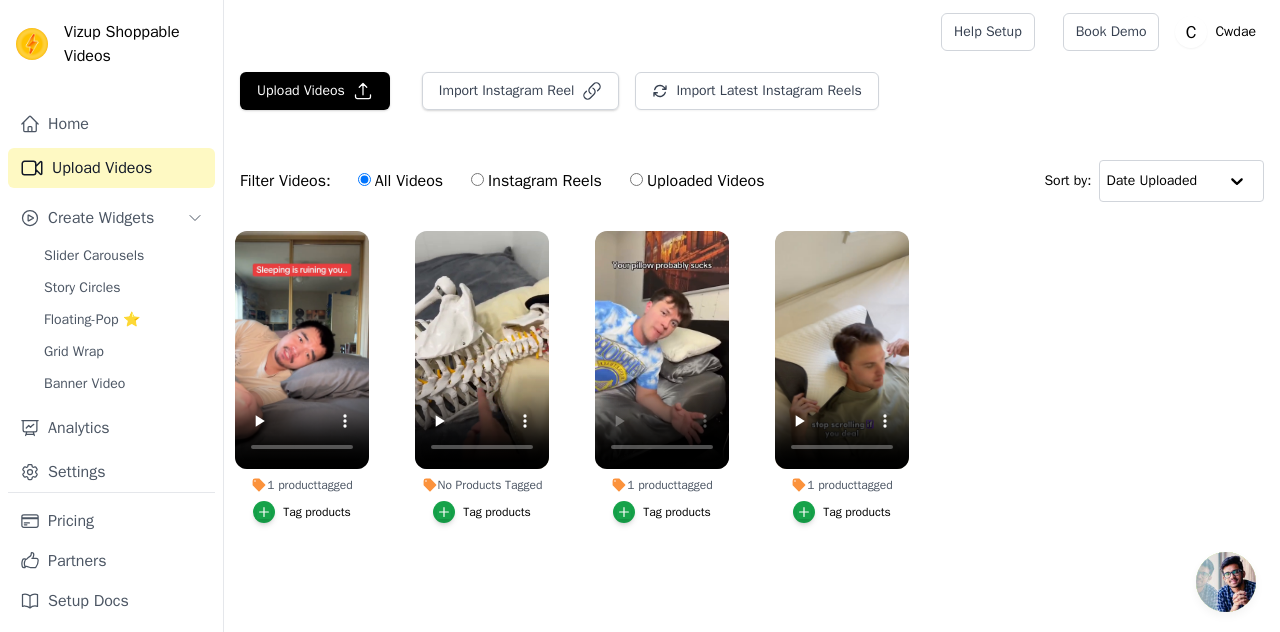 click on "Upload Videos
Import Instagram Reel
Import Latest Instagram Reels     Import Latest IG Reels     Filter Videos:
All Videos
Instagram Reels
Uploaded Videos   Sort by:
Date Uploaded                             1   product  tagged       Tag products
No Products Tagged       Tag products           1   product  tagged       Tag products           1   product  tagged       Tag products" at bounding box center [752, 343] 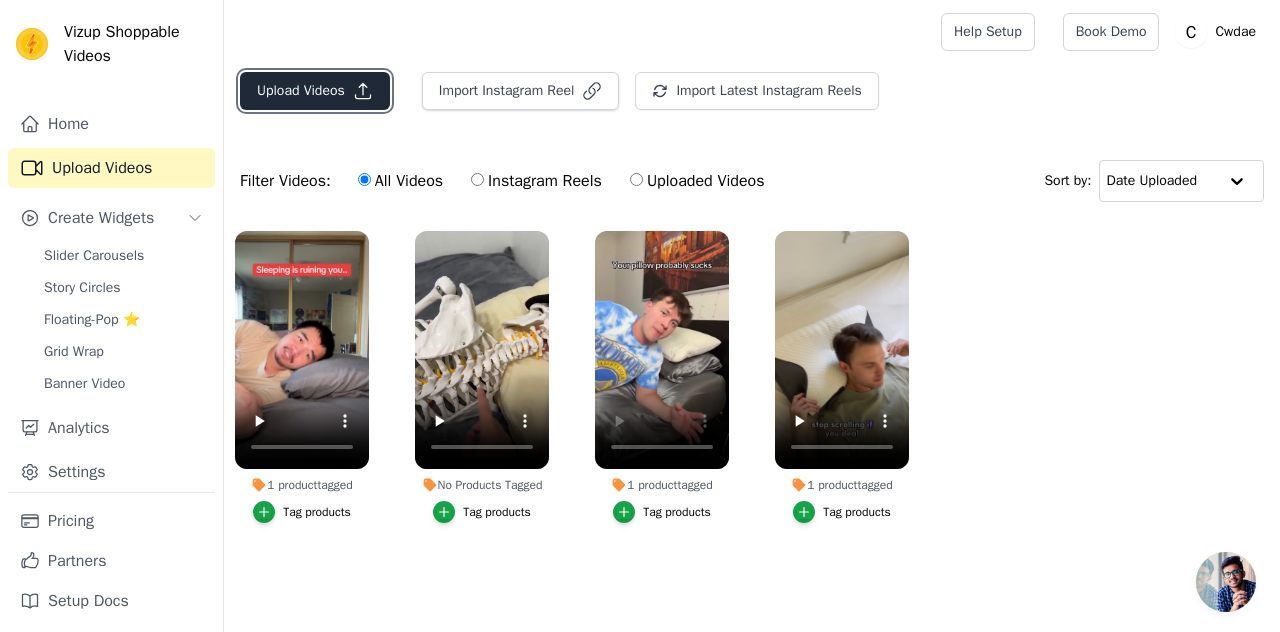 click on "Upload Videos" at bounding box center (315, 91) 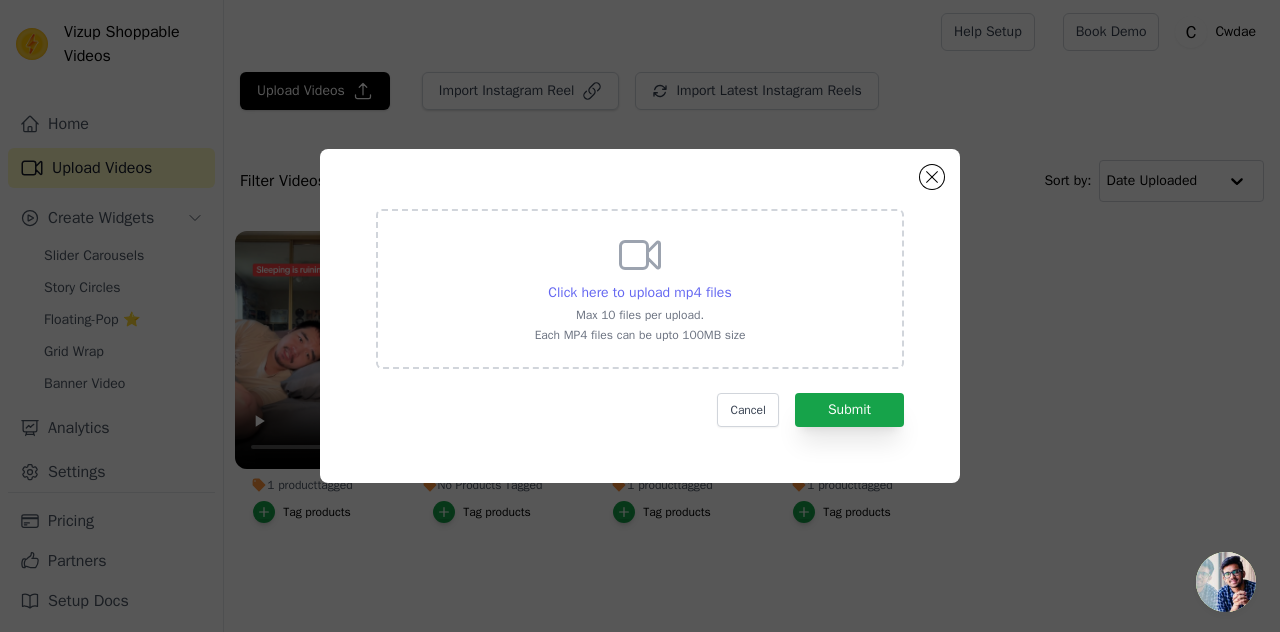click on "Click here to upload mp4 files" at bounding box center (639, 292) 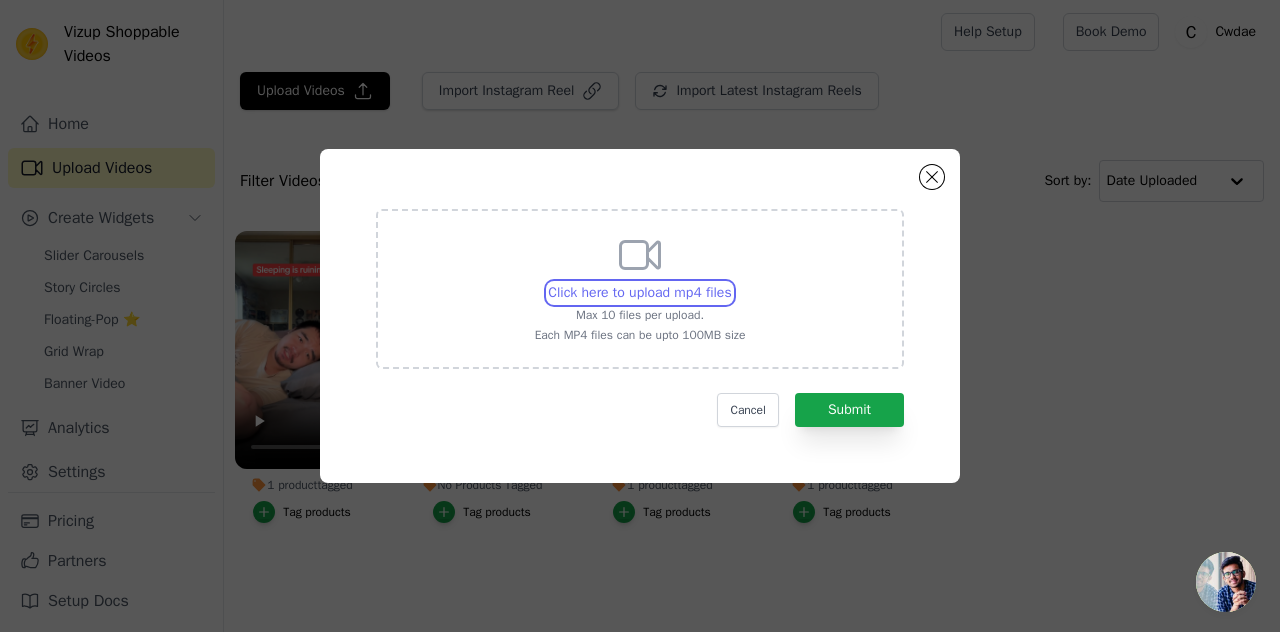 click on "Click here to upload mp4 files     Max 10 files per upload.   Each MP4 files can be upto 100MB size" at bounding box center [731, 282] 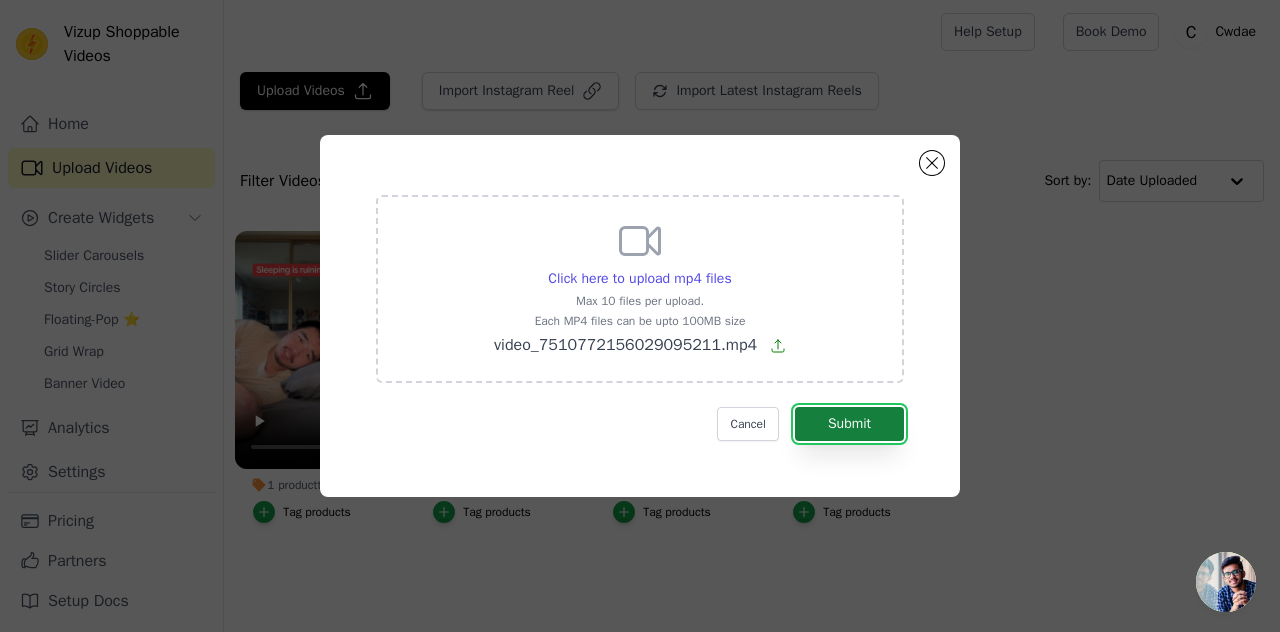 click on "Submit" at bounding box center [849, 424] 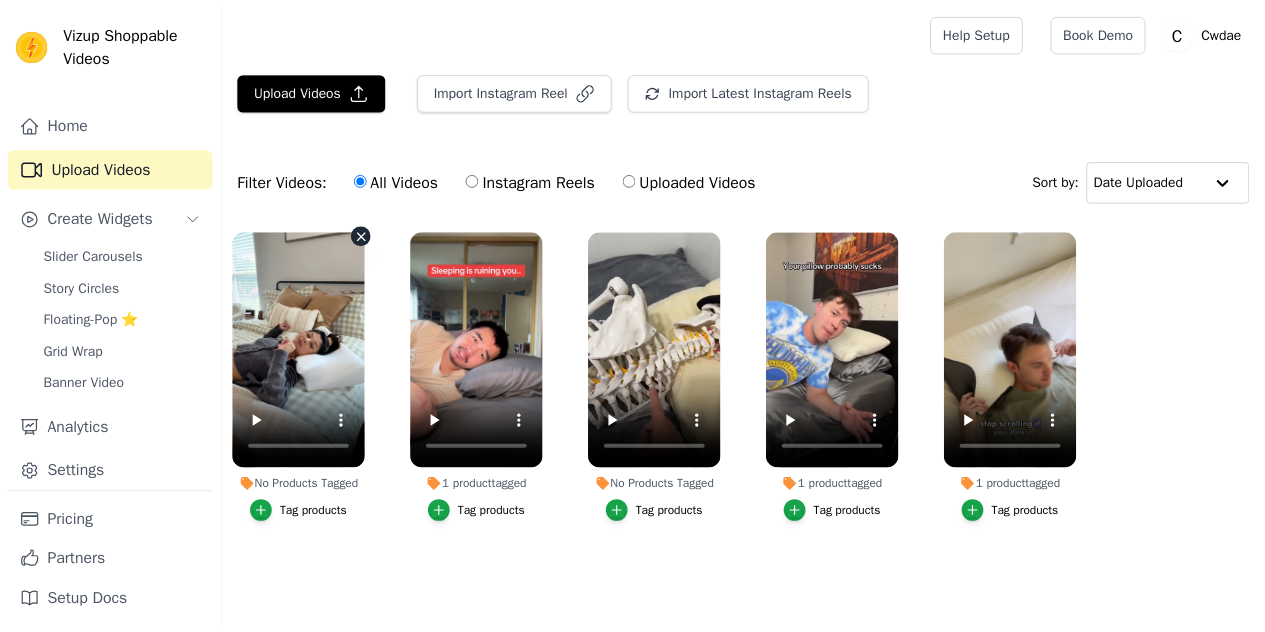 scroll, scrollTop: 0, scrollLeft: 0, axis: both 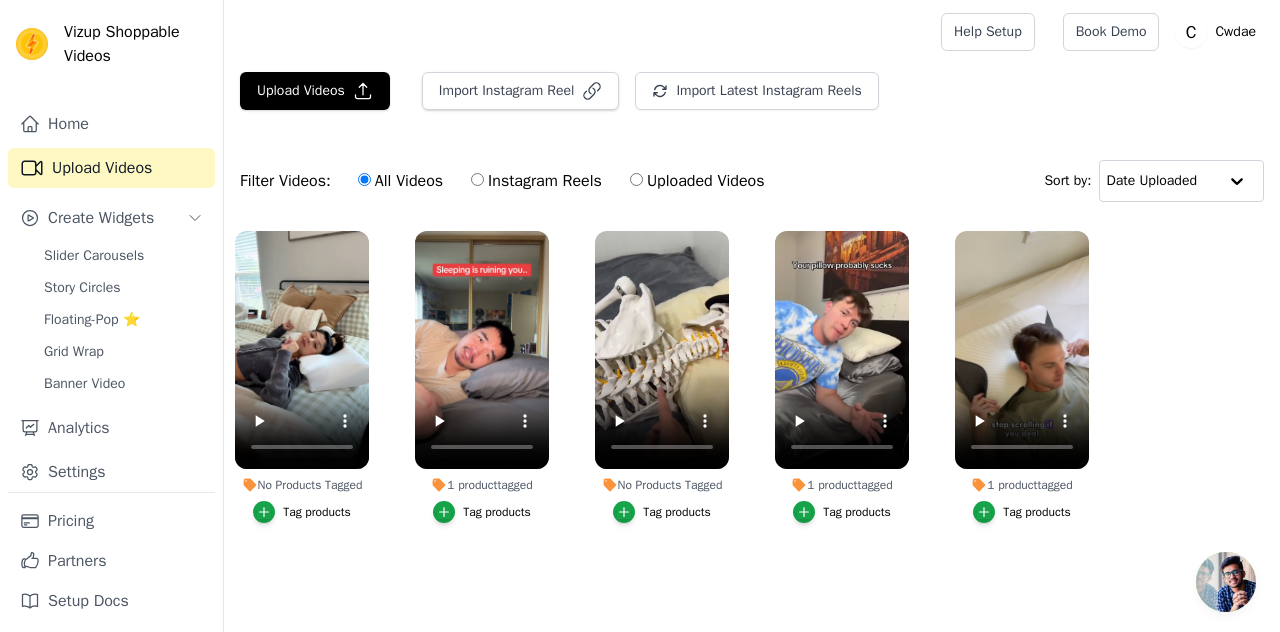 click on "No Products Tagged       Tag products           [NUMBER]   product  tagged       Tag products
No Products Tagged       Tag products           [NUMBER]   product  tagged       Tag products           [NUMBER]   product  tagged       Tag products" at bounding box center [752, 397] 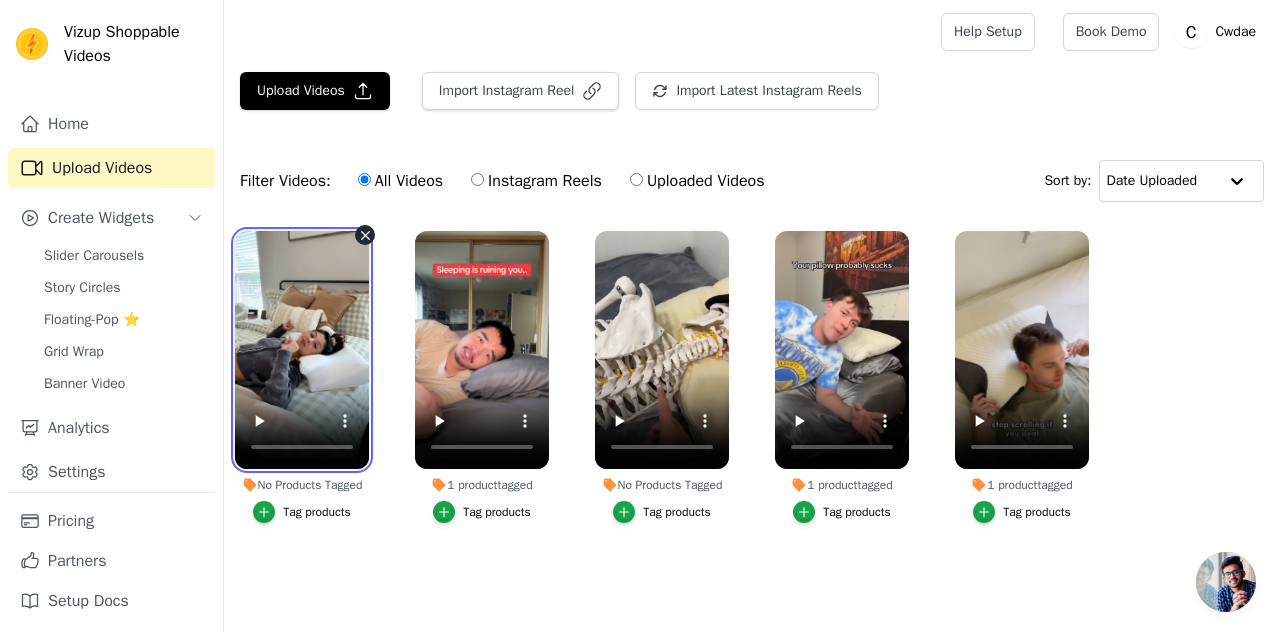 type 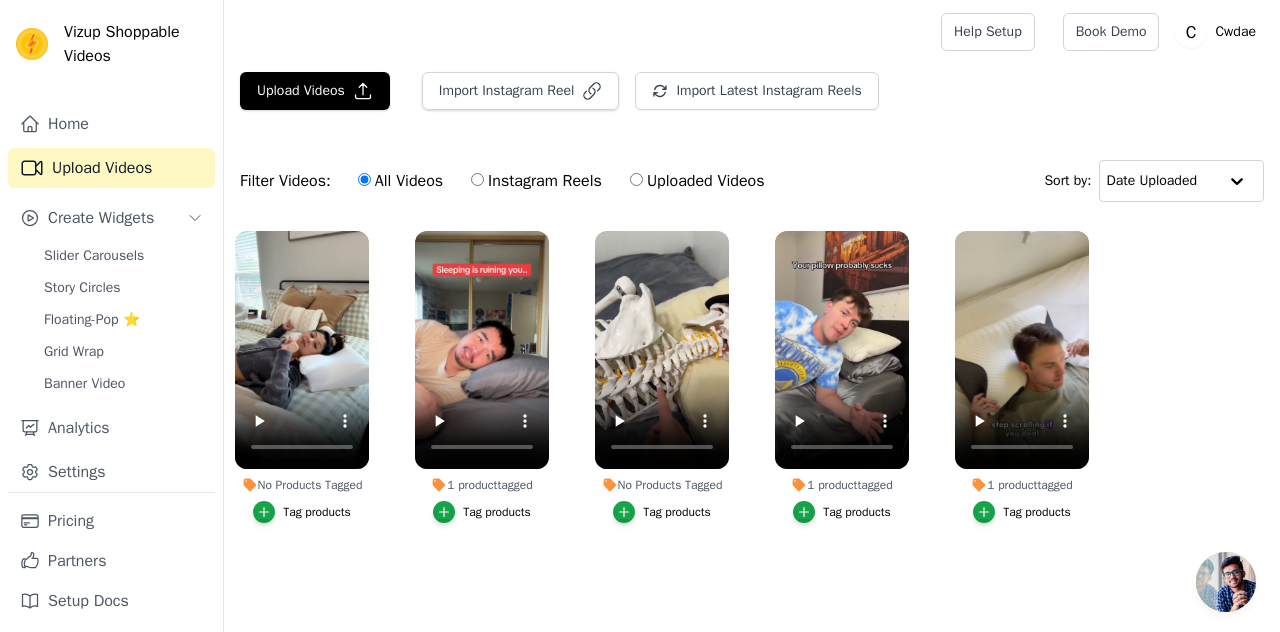 click on "Tag products" at bounding box center (317, 512) 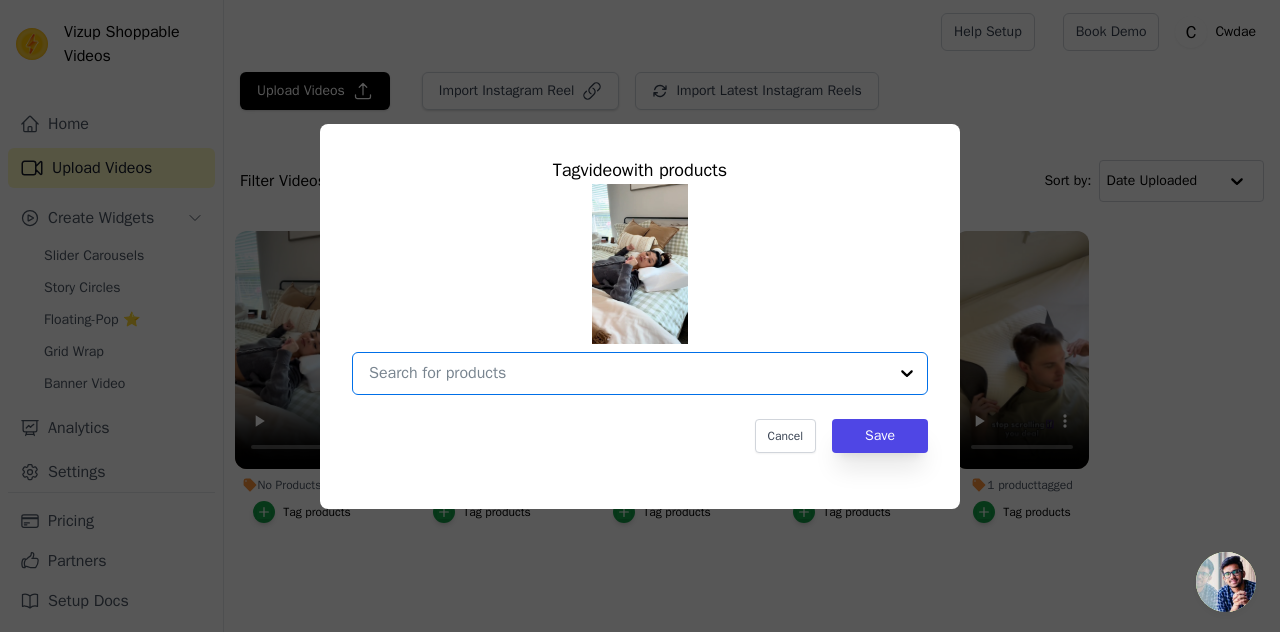 click on "No Products Tagged     Tag  video  with products       Option undefined, selected.   Select is focused, type to refine list, press down to open the menu.                   Cancel   Save     Tag products" at bounding box center [628, 373] 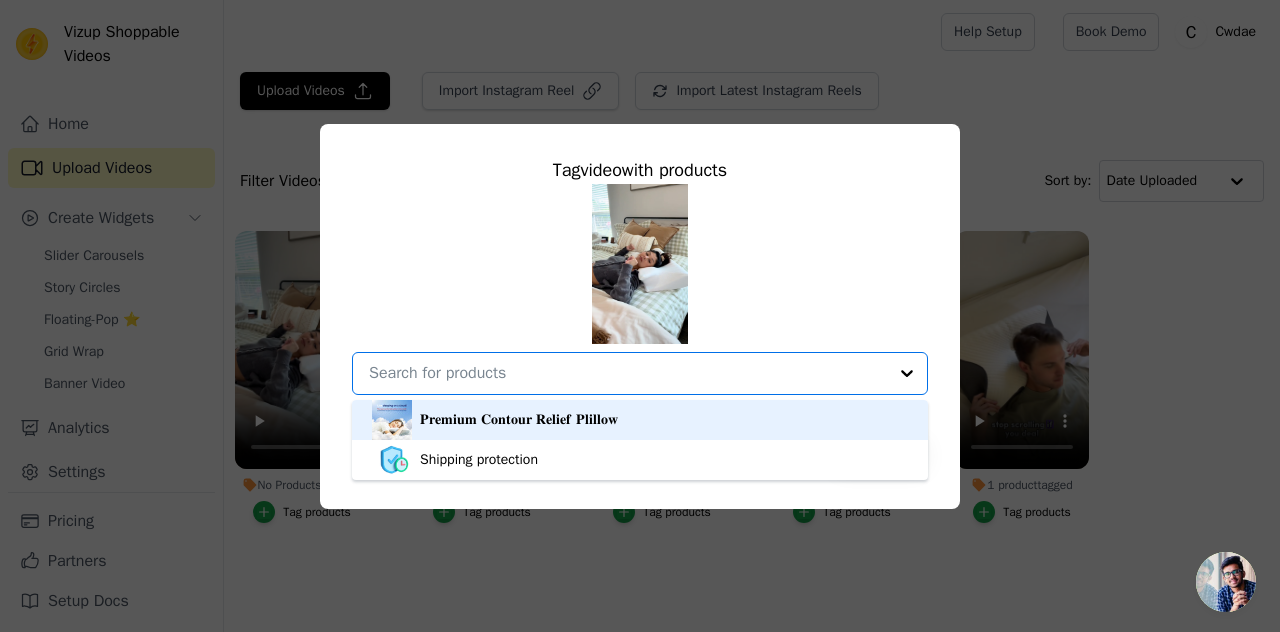 click on "𝐏𝐫𝐞𝐦𝐢𝐮𝐦 𝐂𝐨𝐧𝐭𝐨𝐮𝐫 𝐑𝐞𝐥𝐢𝐞𝐟 𝐏𝐥𝐢𝐥𝐥𝐨𝐰" at bounding box center [519, 420] 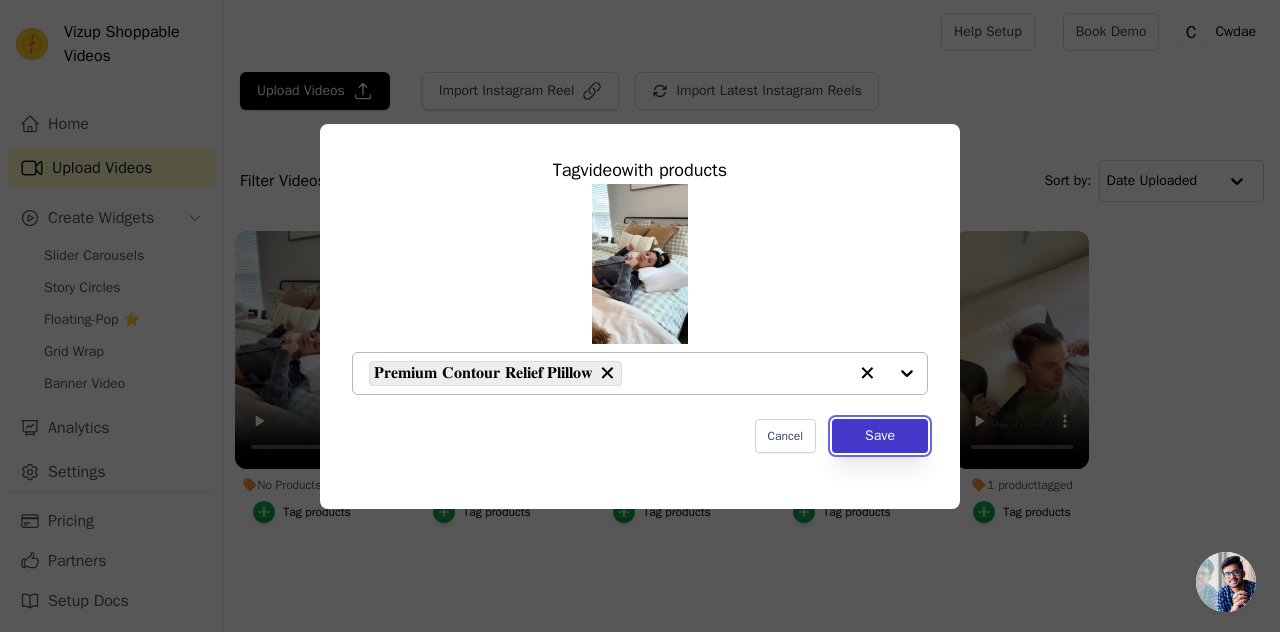 click on "Save" at bounding box center [880, 436] 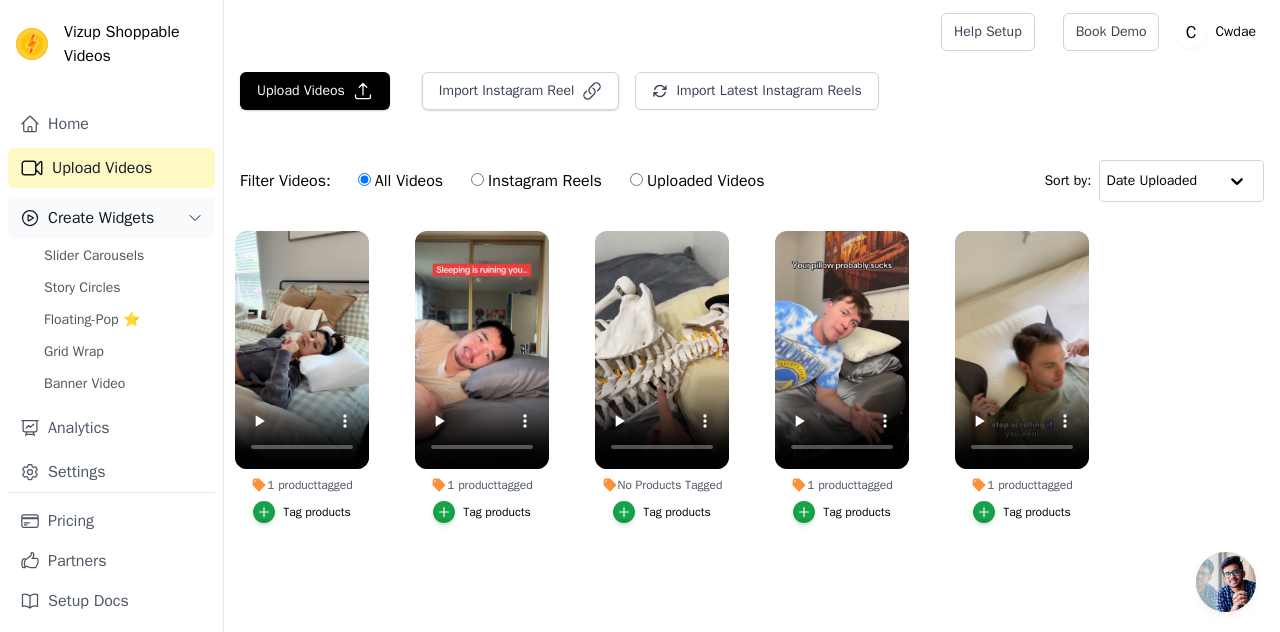 click on "Create Widgets" at bounding box center [101, 218] 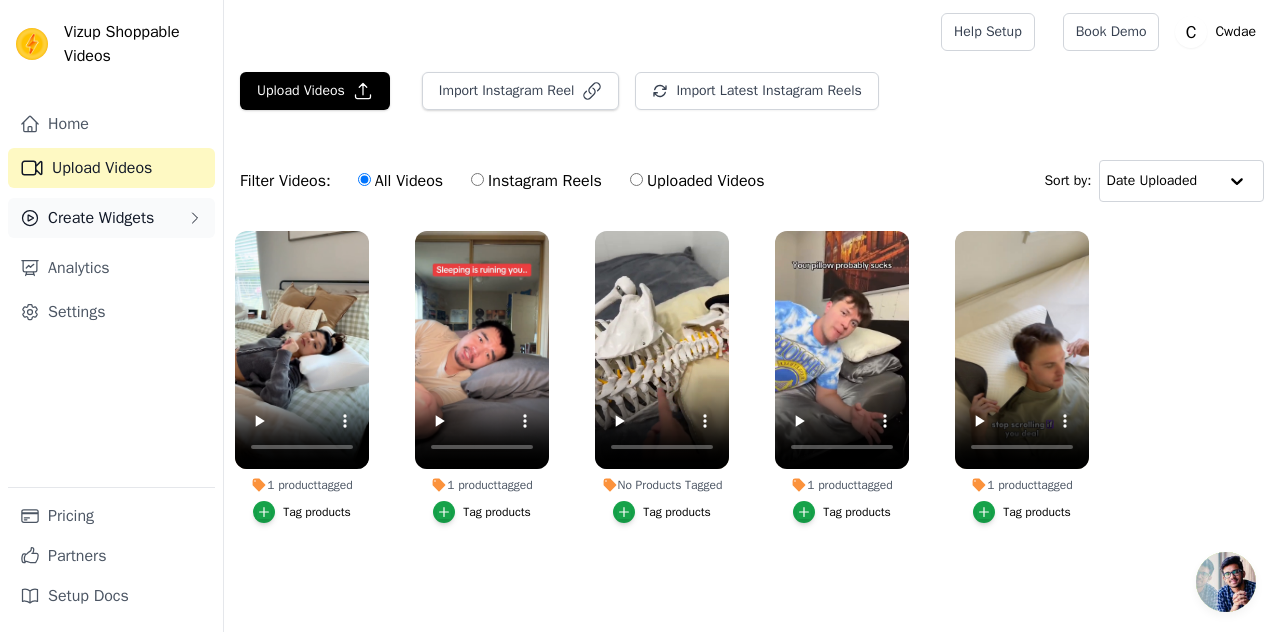 click on "Create Widgets" at bounding box center (101, 218) 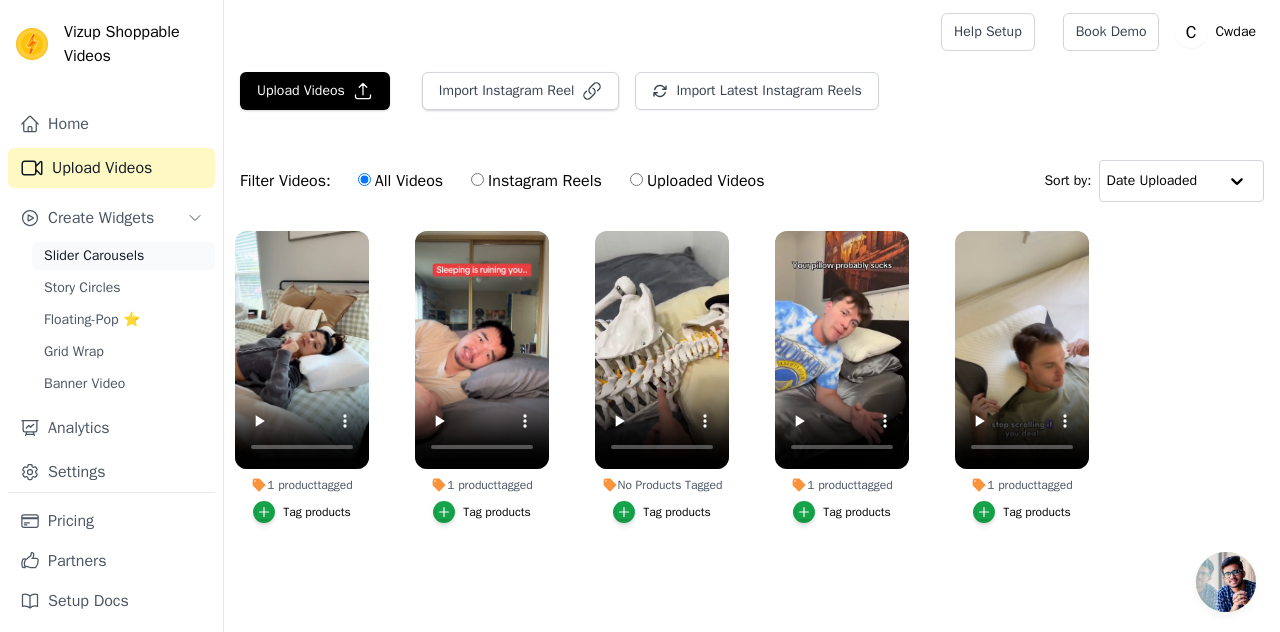 click on "Slider Carousels" at bounding box center [94, 256] 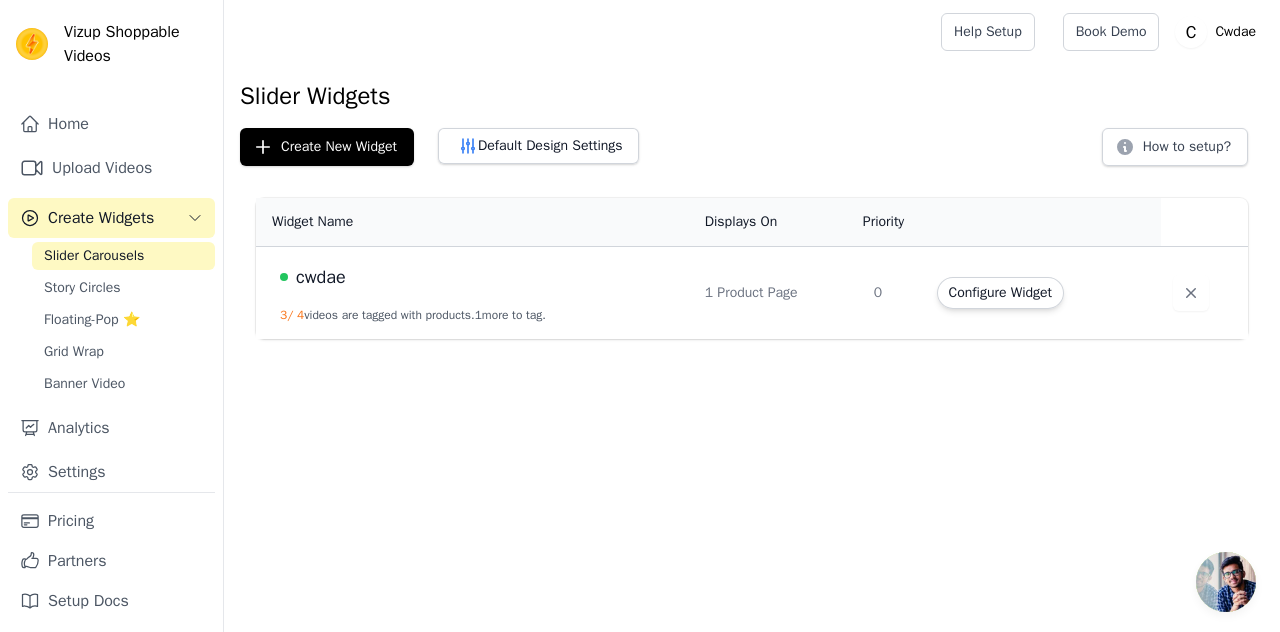 click on "cwdae   [NUMBER]  /   [NUMBER]  videos are tagged with products.
[NUMBER]  more to tag." at bounding box center (474, 293) 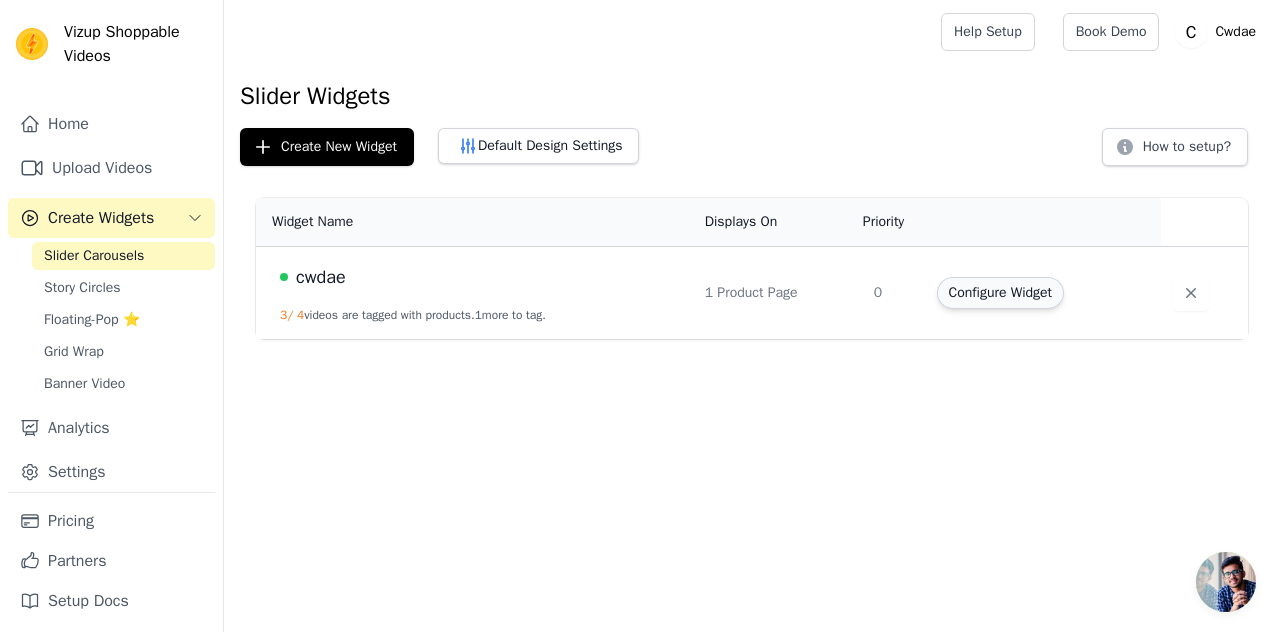 click on "Configure Widget" at bounding box center (1000, 293) 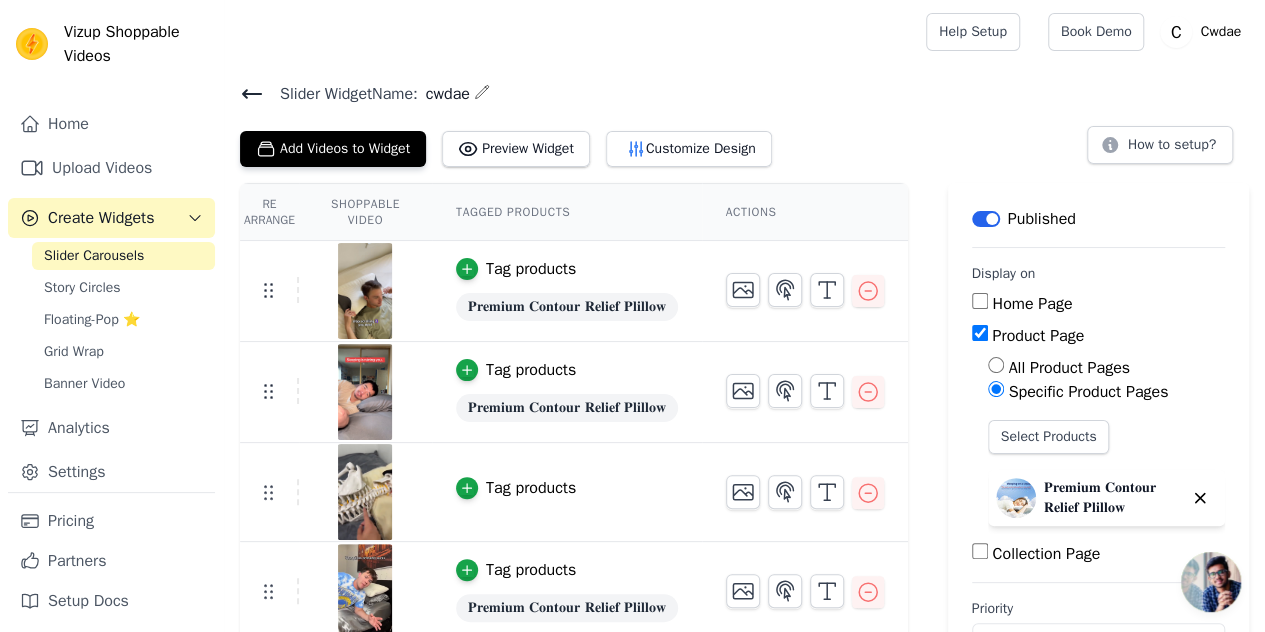 scroll, scrollTop: 65, scrollLeft: 0, axis: vertical 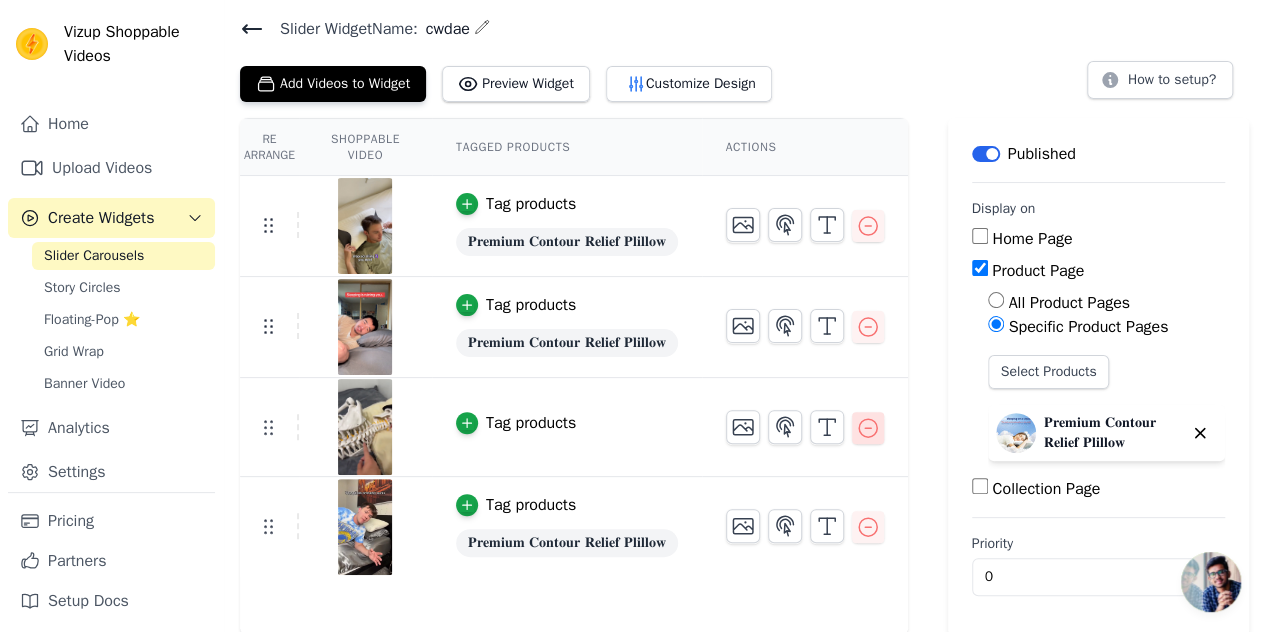 click 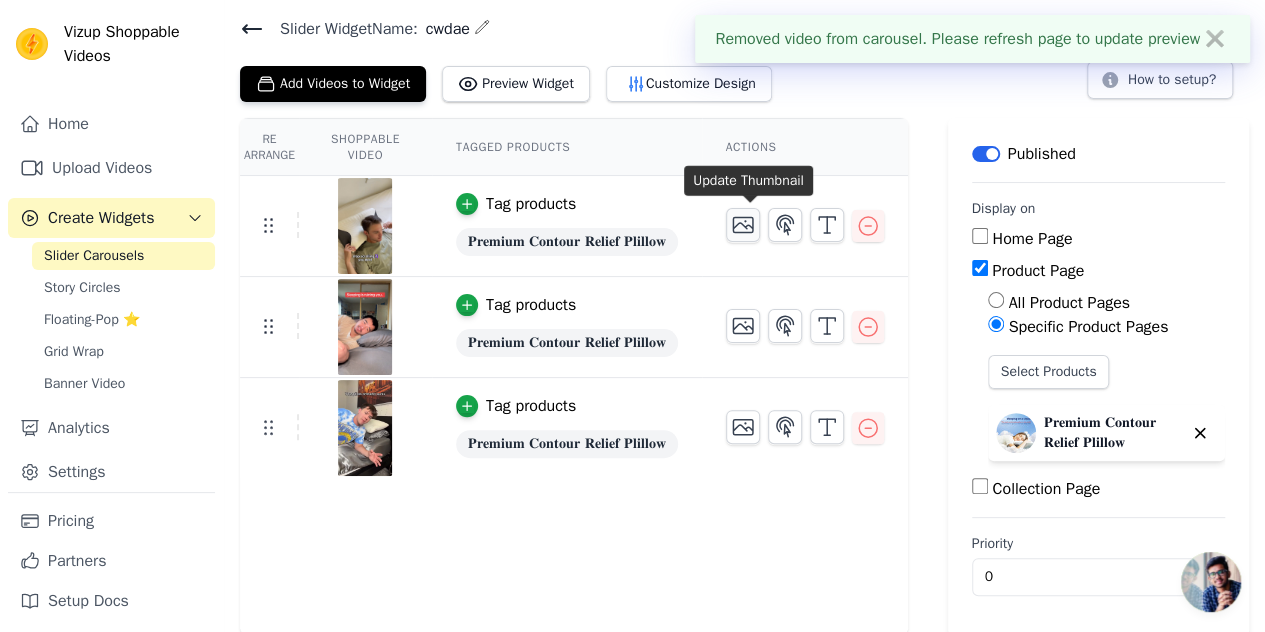 scroll, scrollTop: 0, scrollLeft: 0, axis: both 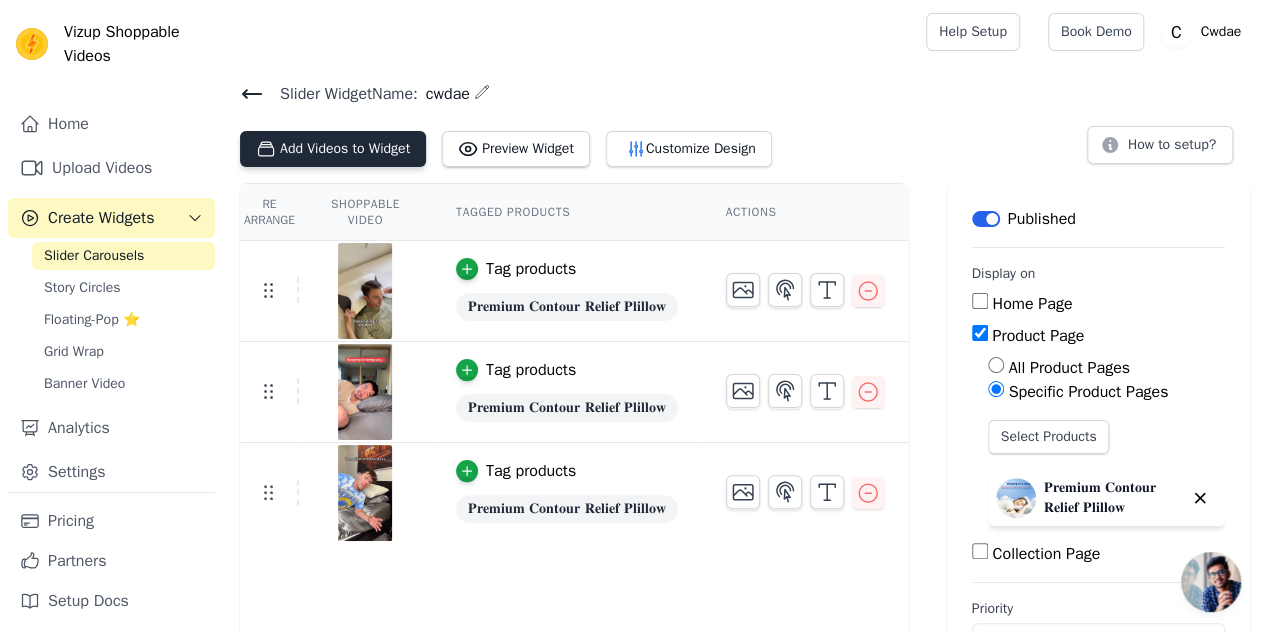 click on "Add Videos to Widget" at bounding box center [333, 149] 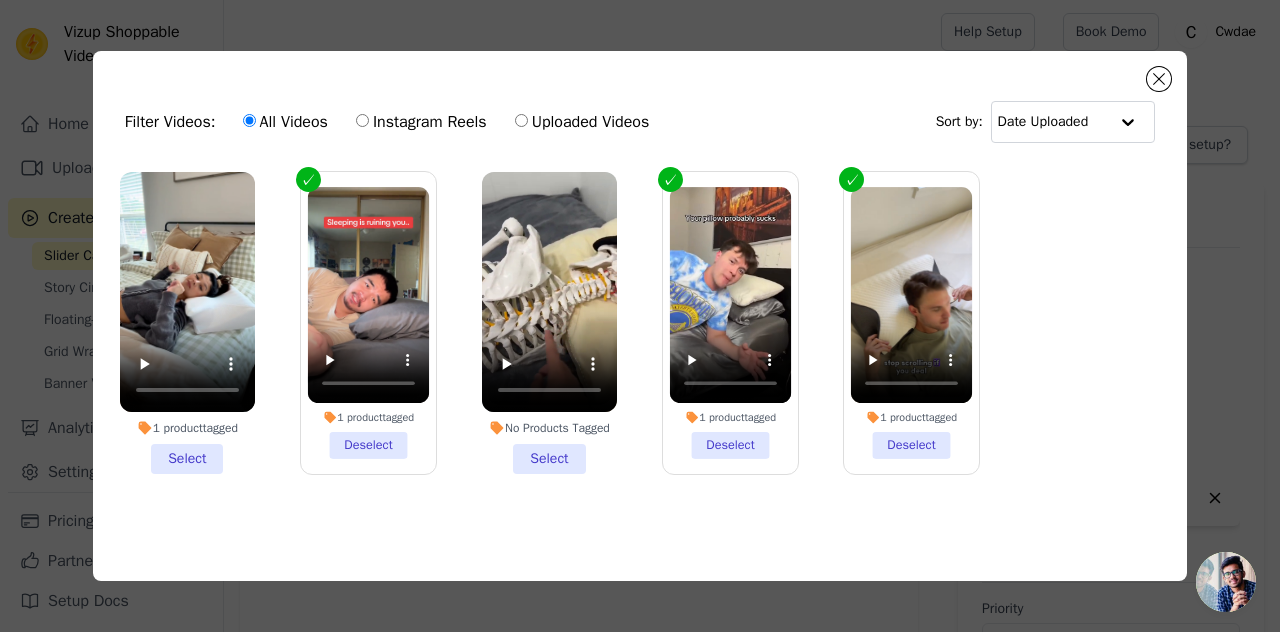 click on "1   product  tagged     Select" at bounding box center [187, 323] 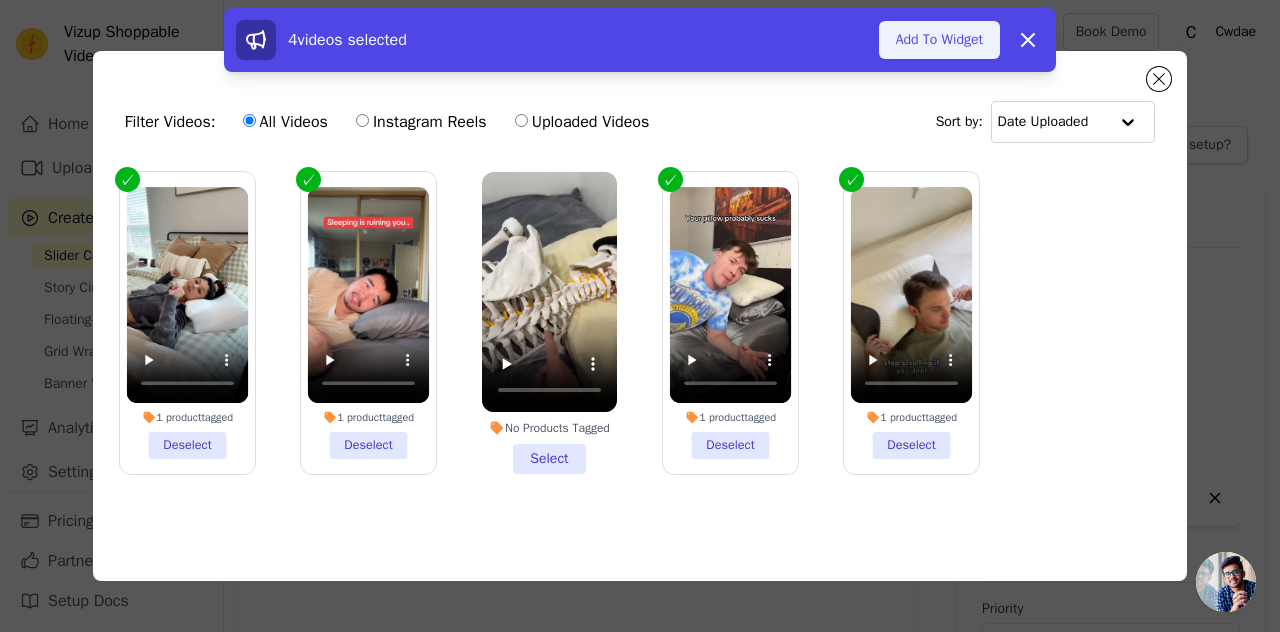 click on "Add To Widget" at bounding box center [939, 40] 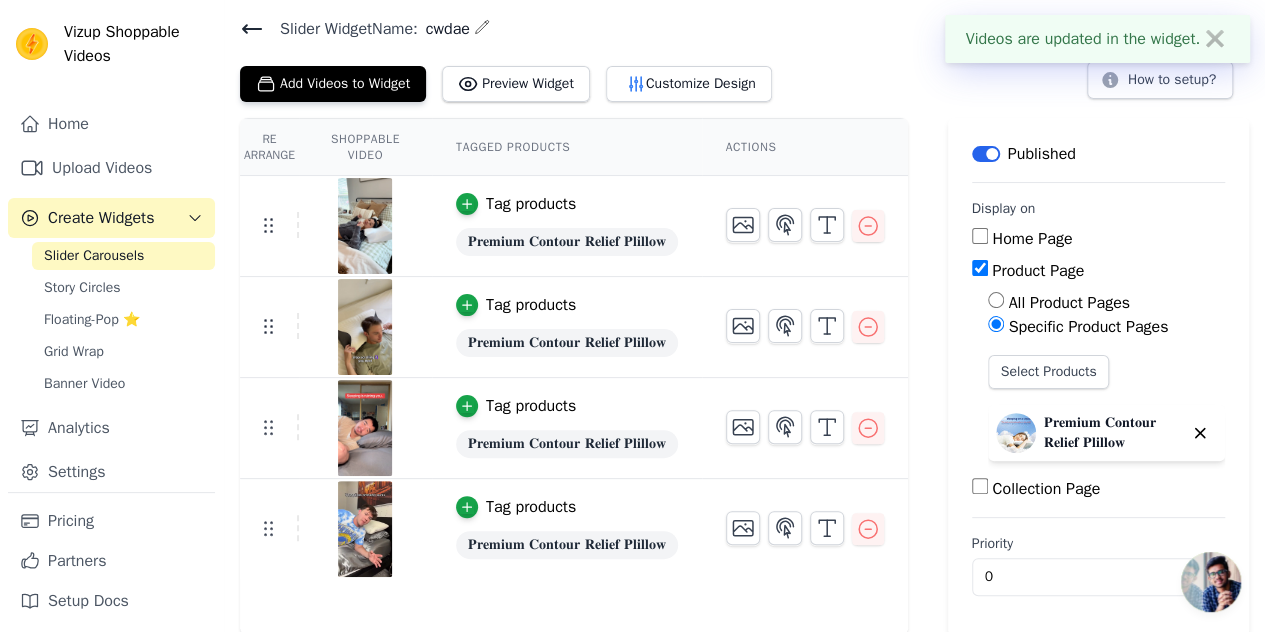 scroll, scrollTop: 0, scrollLeft: 0, axis: both 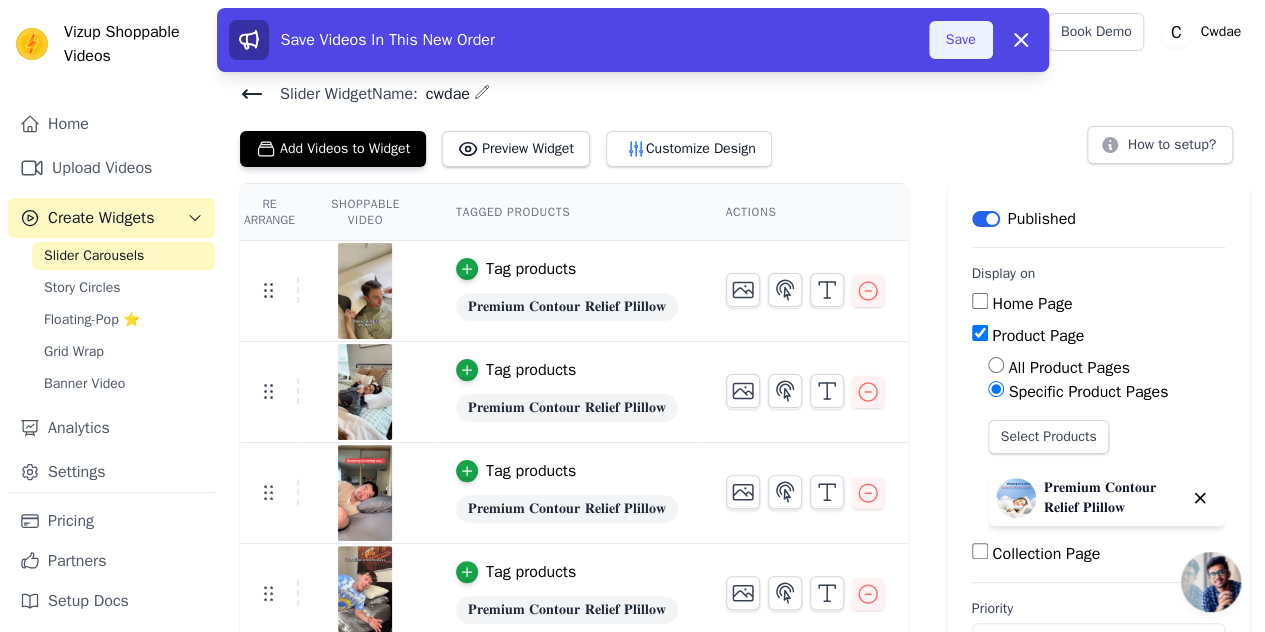 click on "Save" at bounding box center (961, 40) 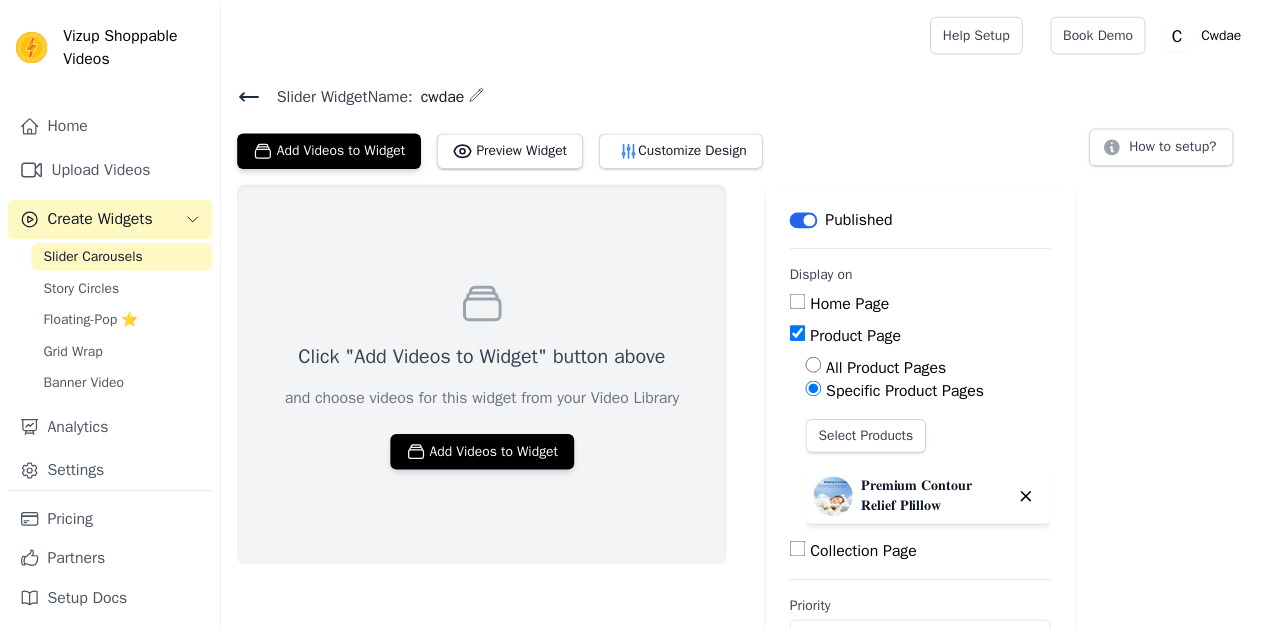 scroll, scrollTop: 0, scrollLeft: 0, axis: both 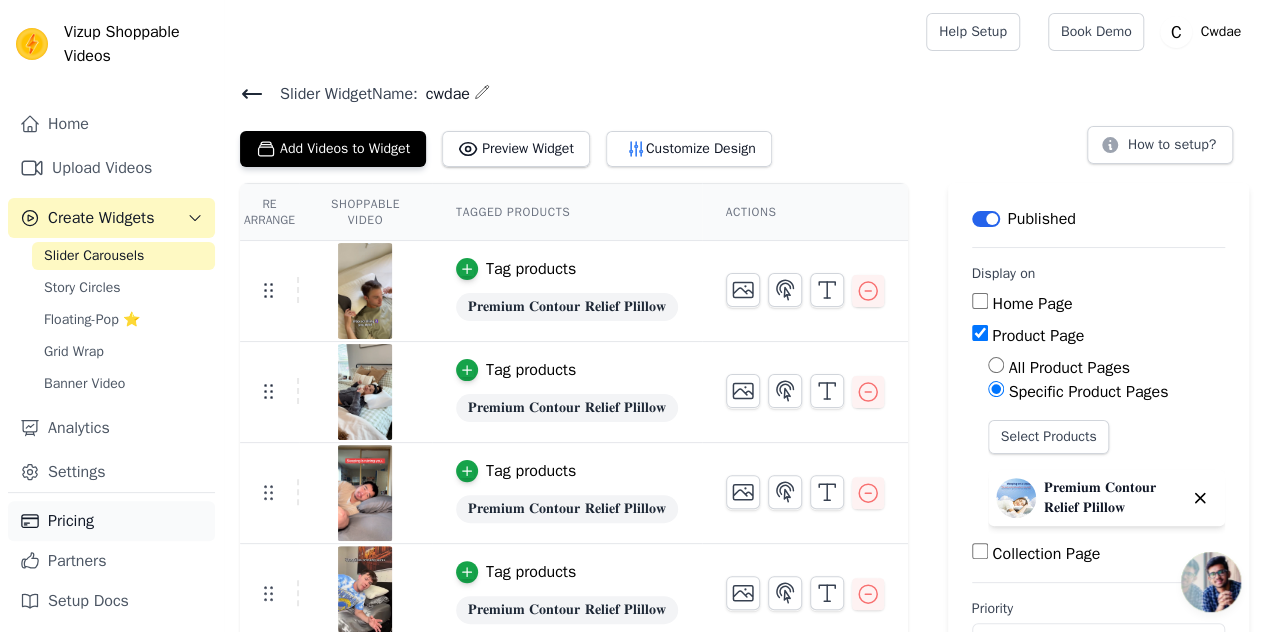 click on "Pricing" at bounding box center [111, 521] 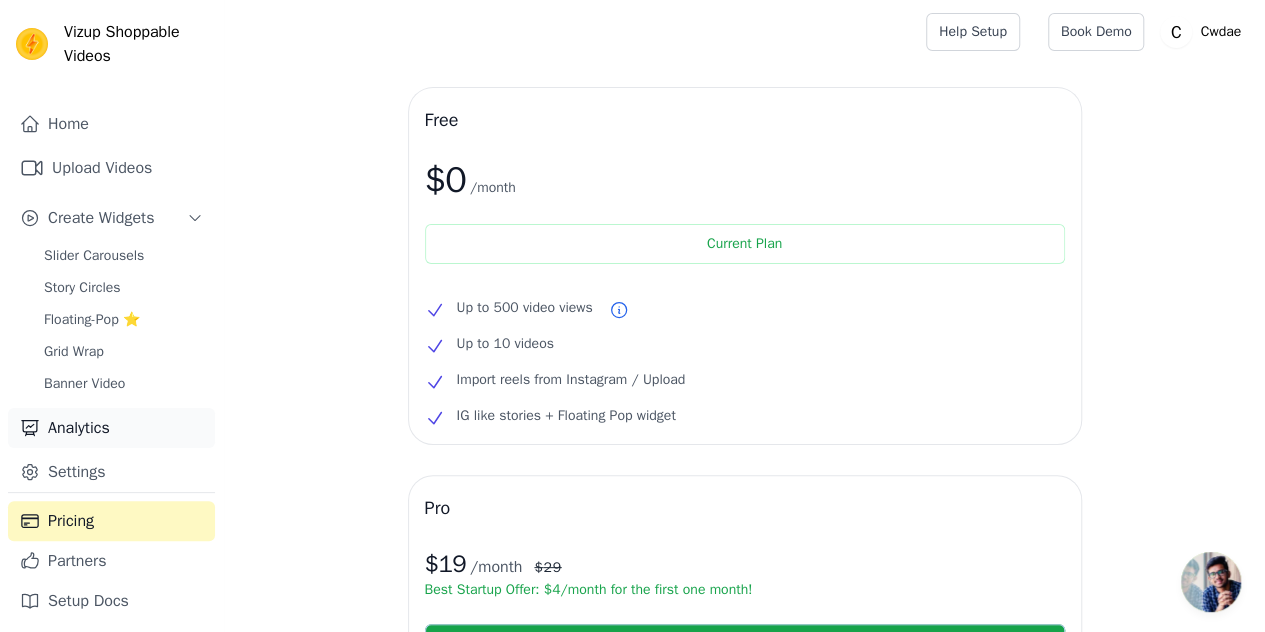 click on "Analytics" at bounding box center [111, 428] 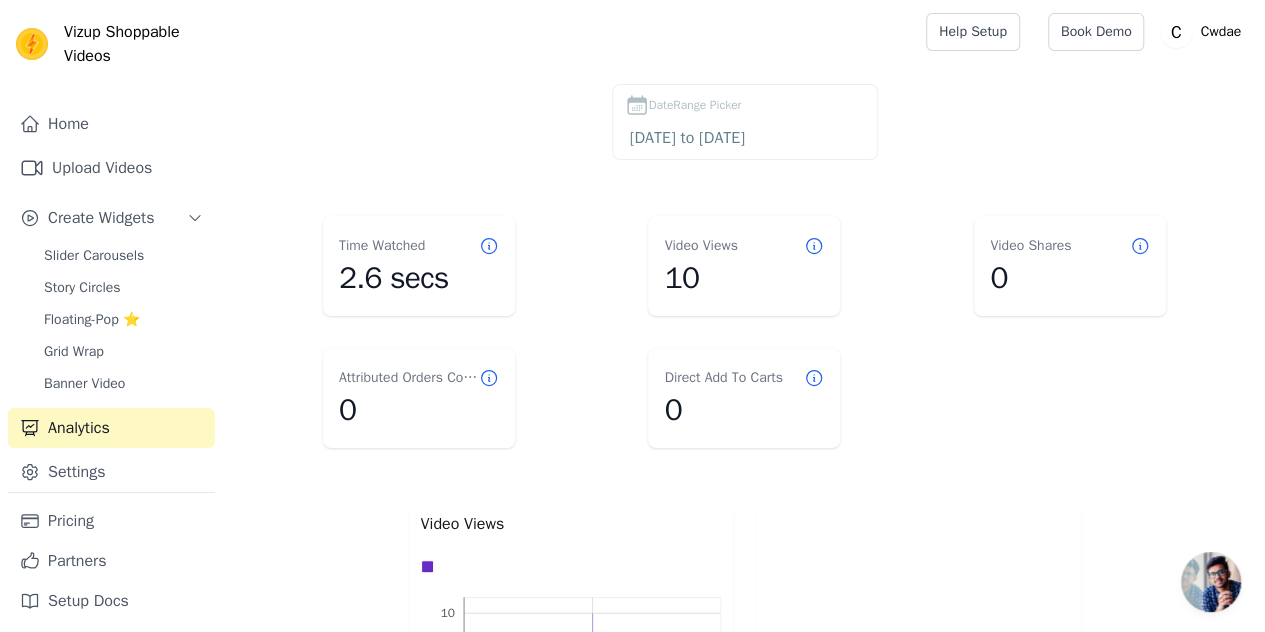 scroll, scrollTop: 4, scrollLeft: 0, axis: vertical 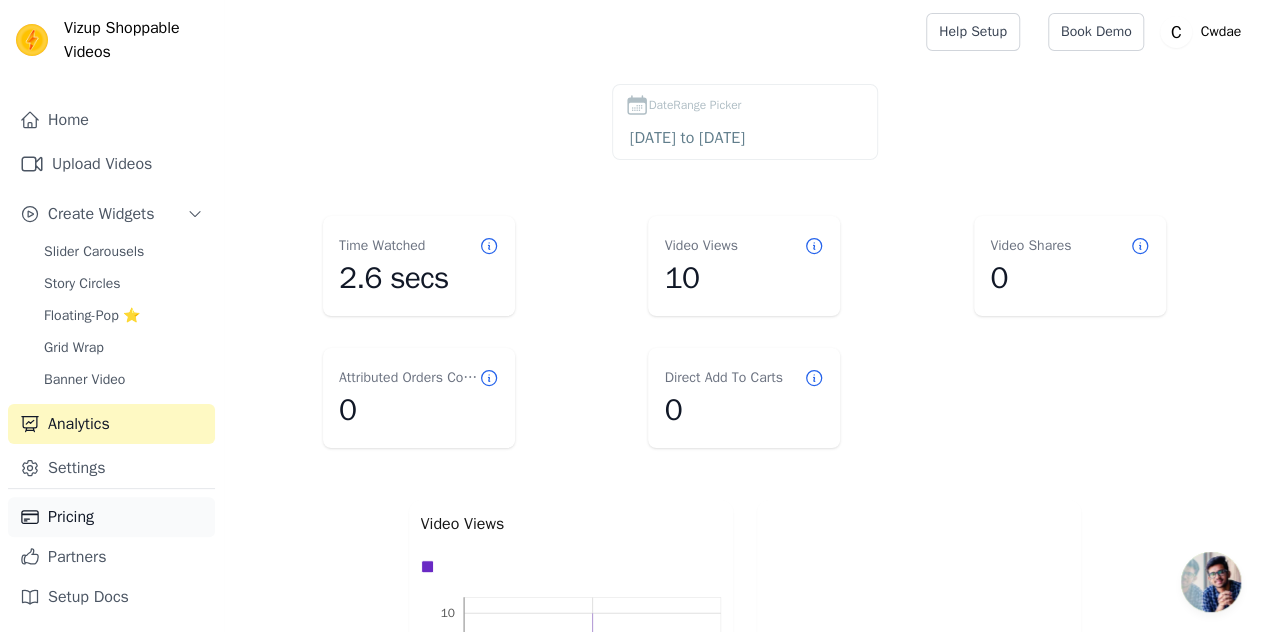 click on "Pricing" at bounding box center [111, 517] 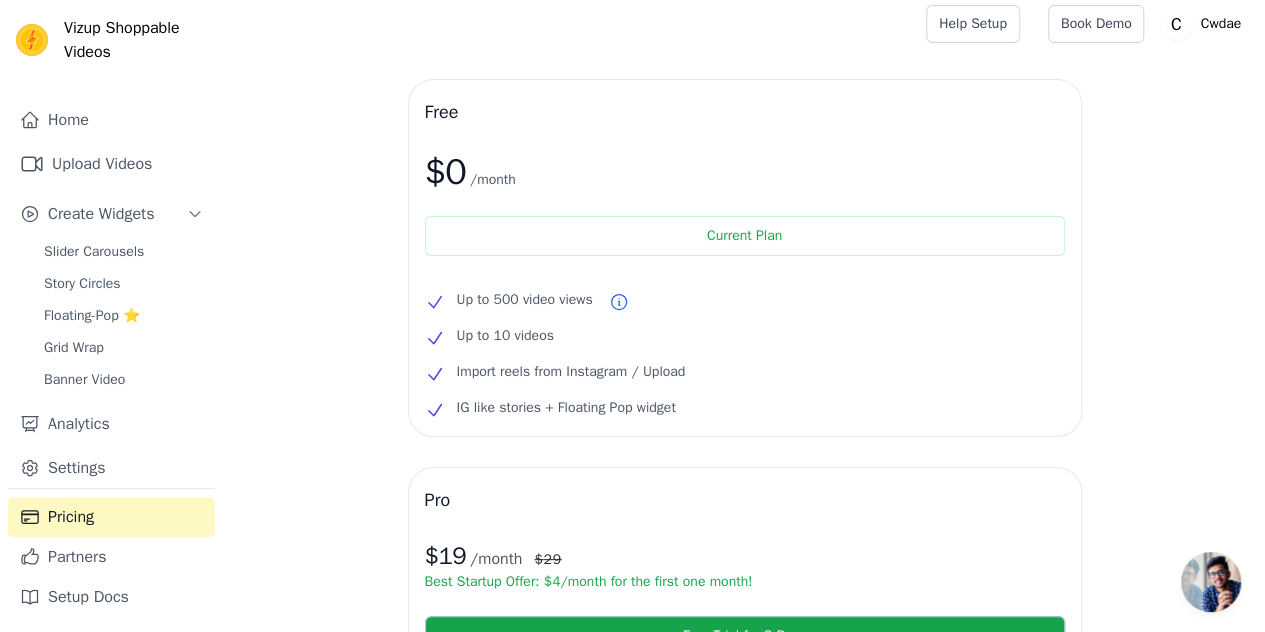 scroll, scrollTop: 0, scrollLeft: 0, axis: both 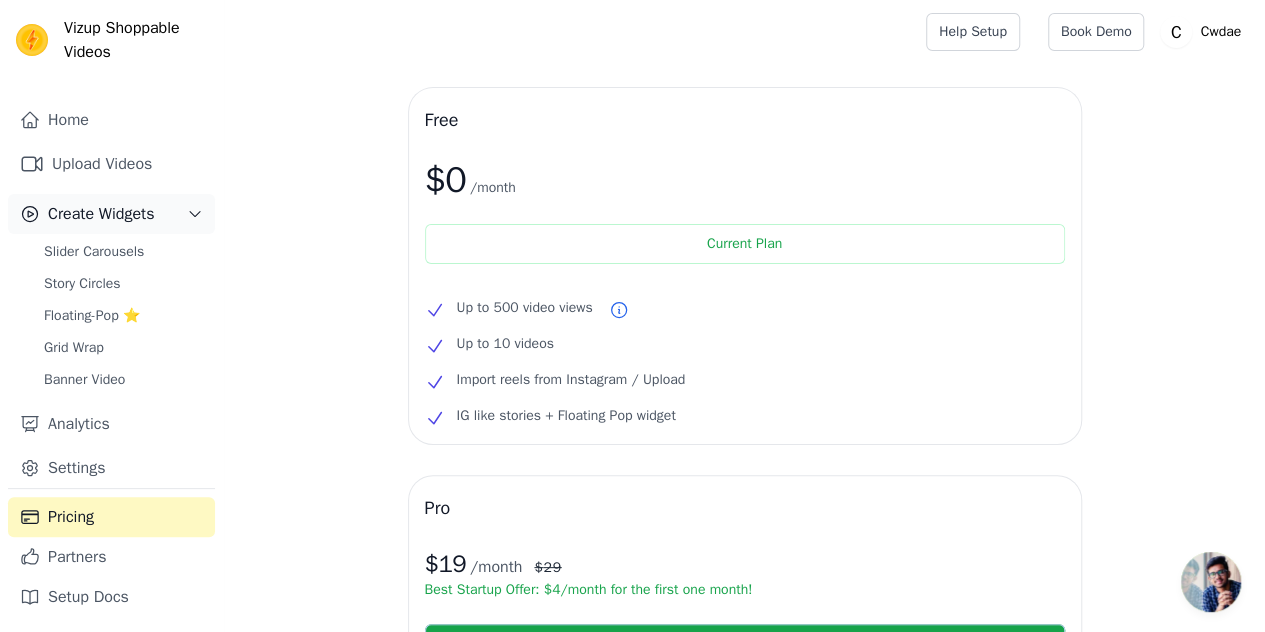 click on "Create Widgets" at bounding box center [101, 214] 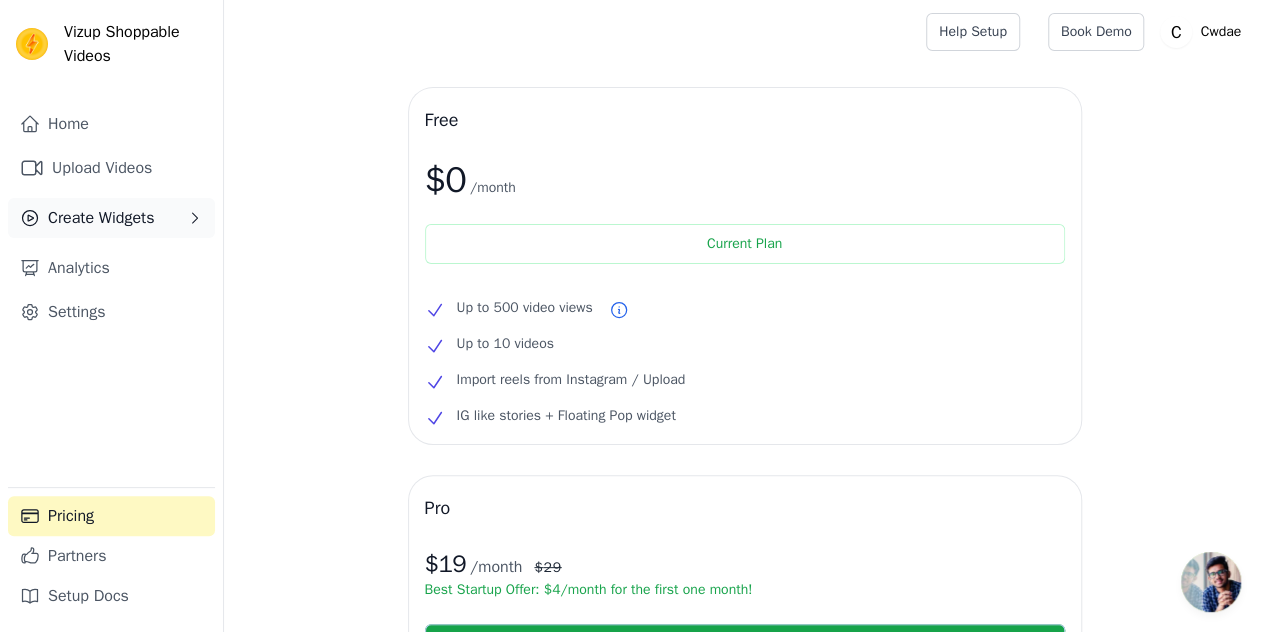 click on "Create Widgets" at bounding box center [101, 218] 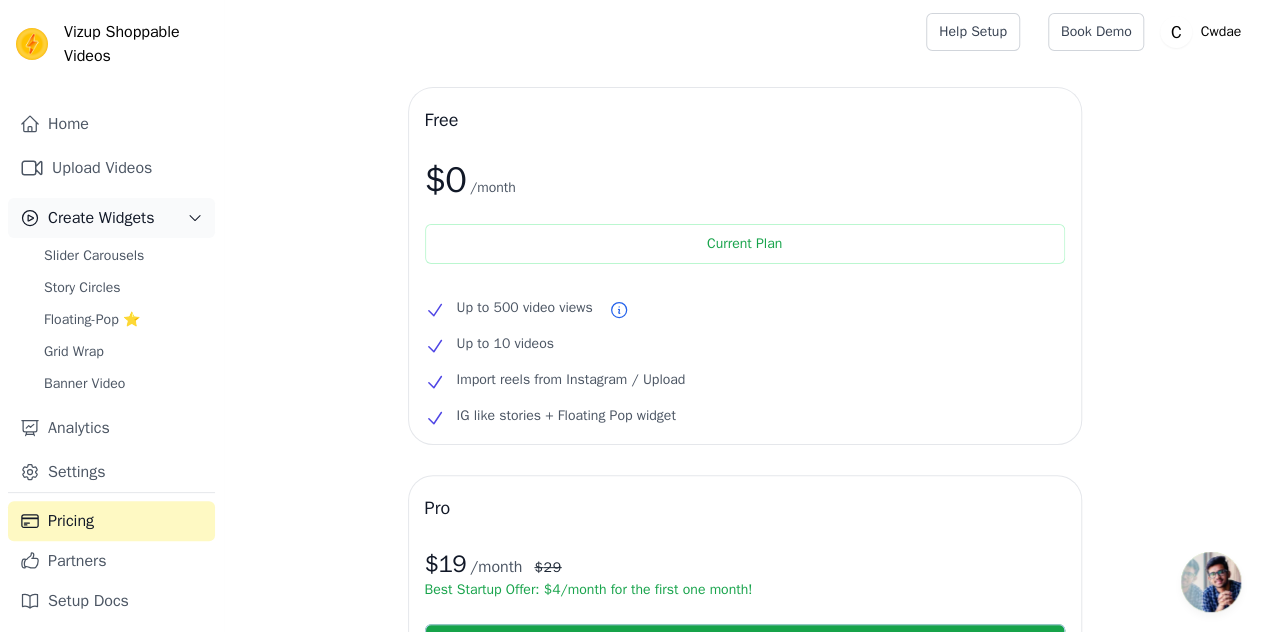 click on "Create Widgets" at bounding box center (111, 218) 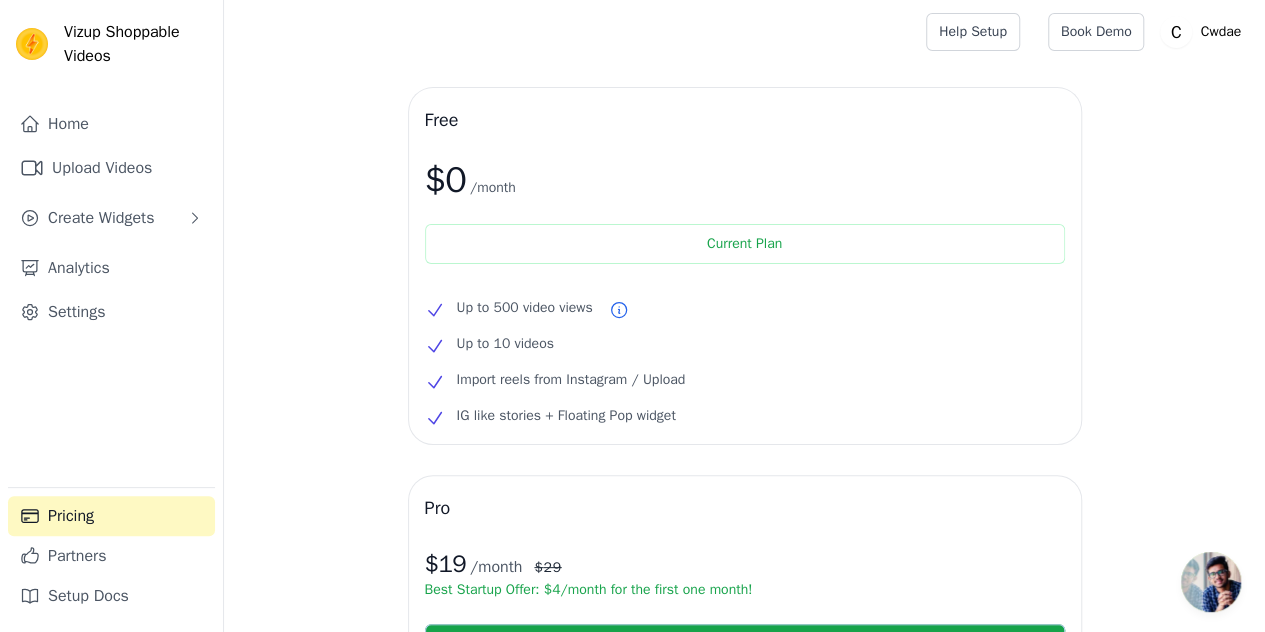 click on "Home
Upload Videos       Create Widgets
Analytics
Settings" at bounding box center [111, 295] 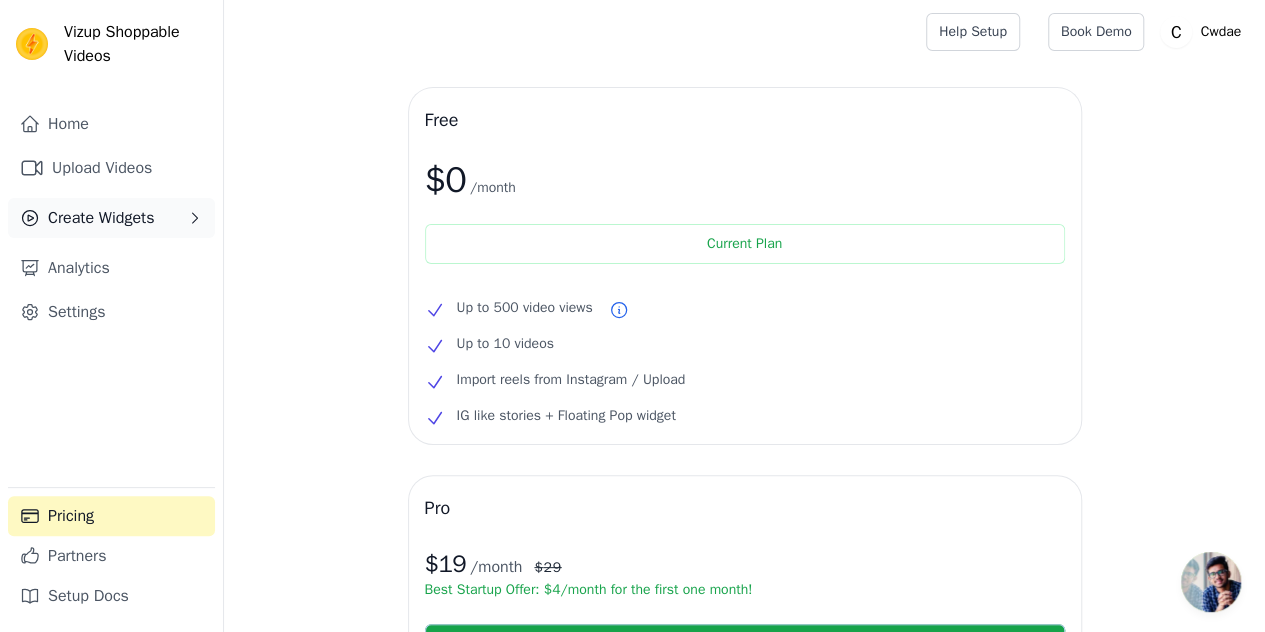click on "Create Widgets" at bounding box center (101, 218) 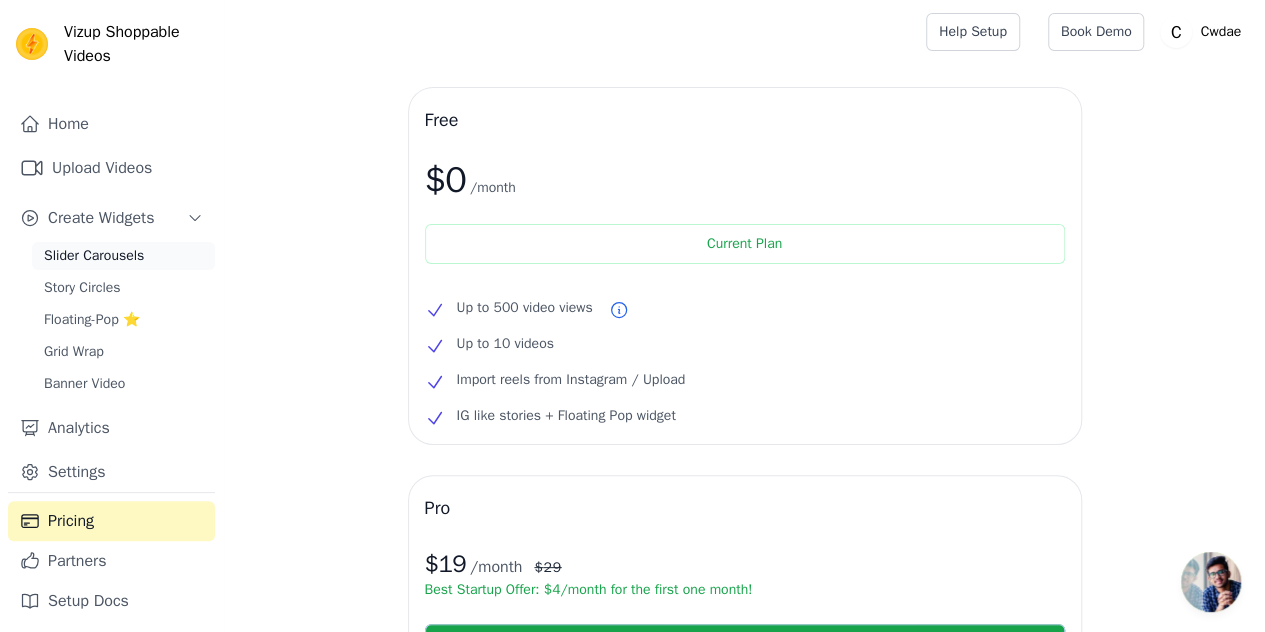 click on "Slider Carousels" at bounding box center [94, 256] 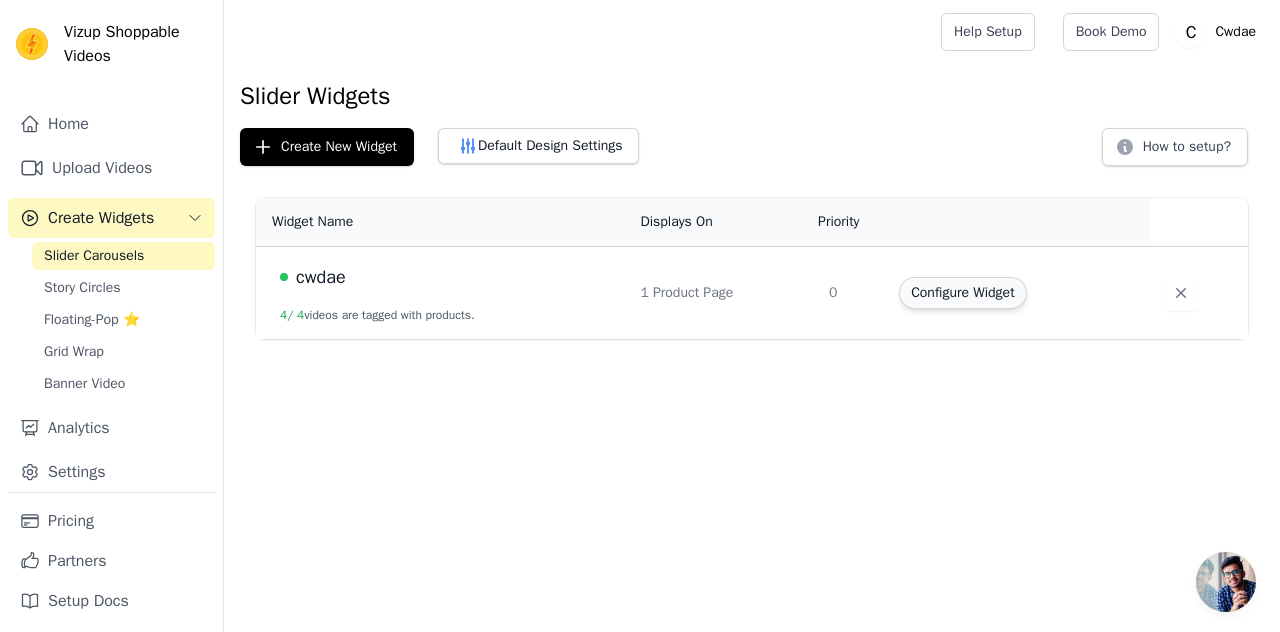 click on "Configure Widget" at bounding box center [962, 293] 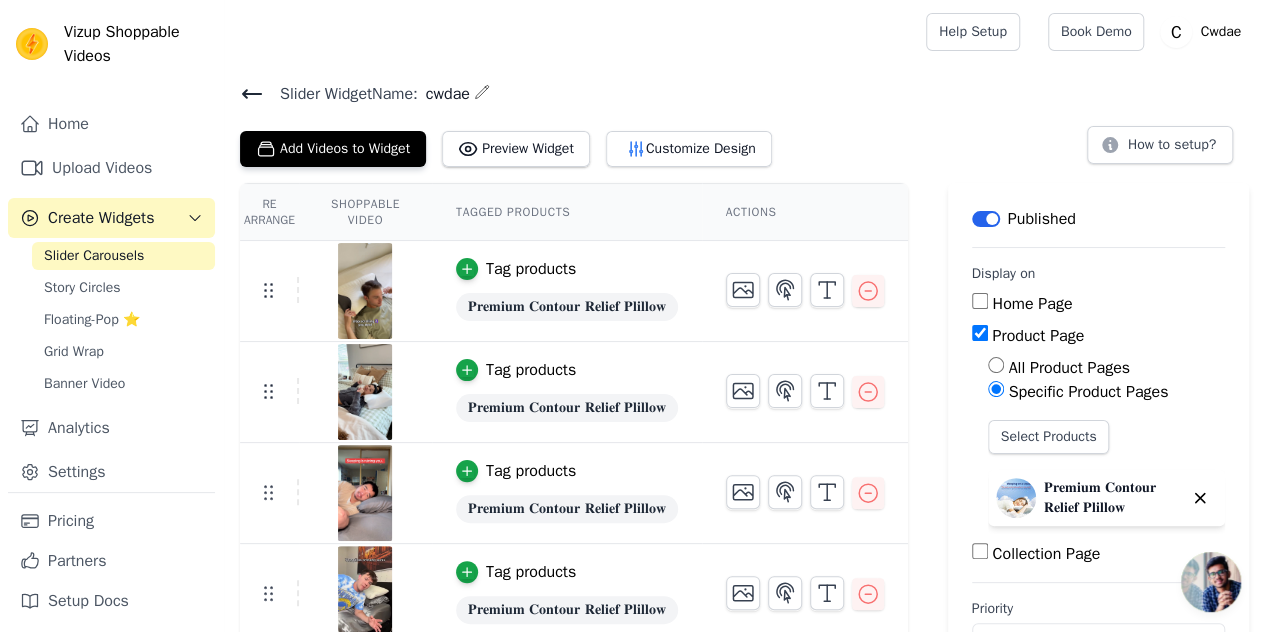 scroll, scrollTop: 65, scrollLeft: 0, axis: vertical 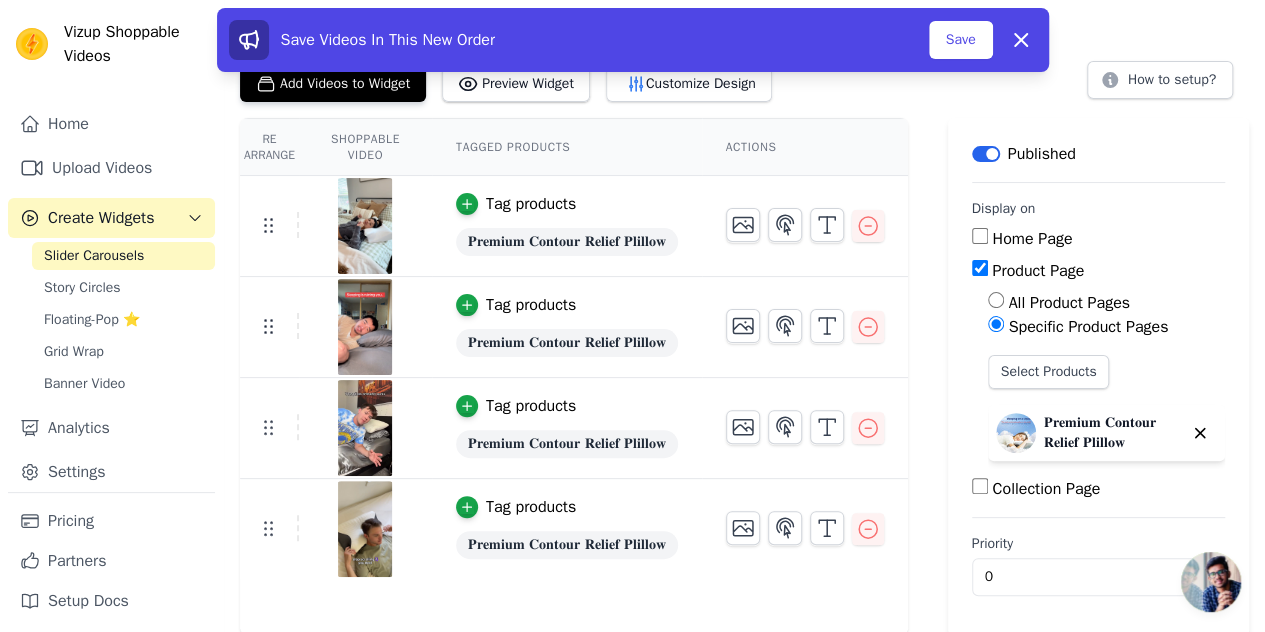 click on "Save Videos In This New Order   Save   Dismiss" at bounding box center (633, 40) 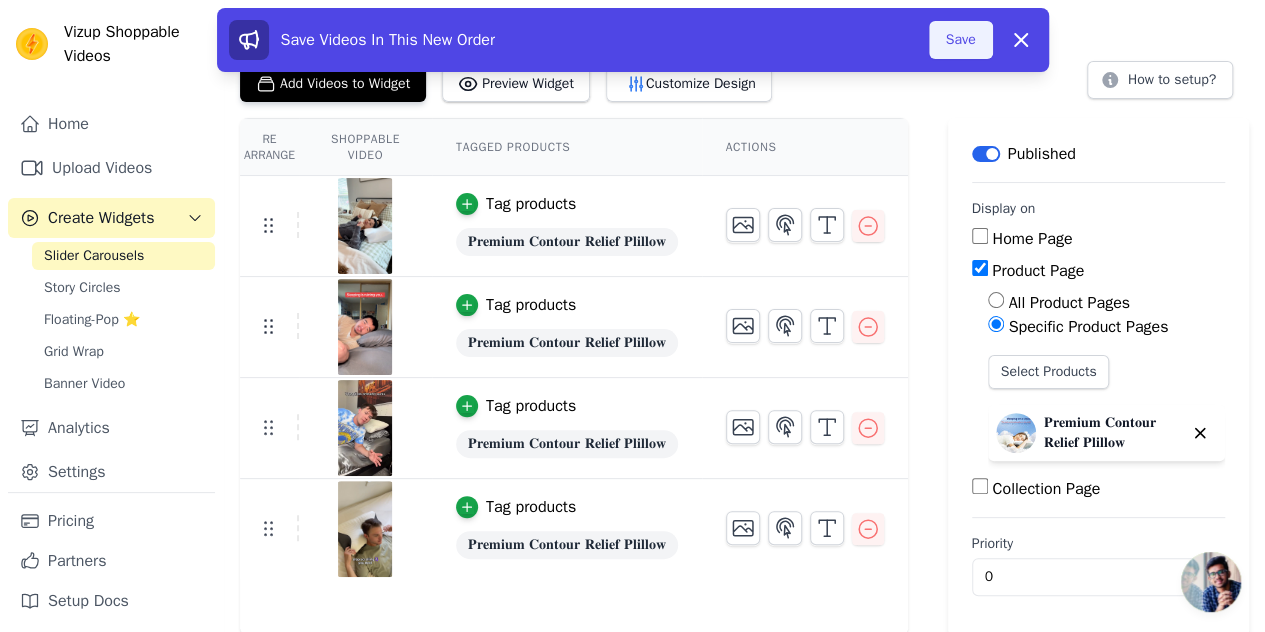 click on "Save" at bounding box center [961, 40] 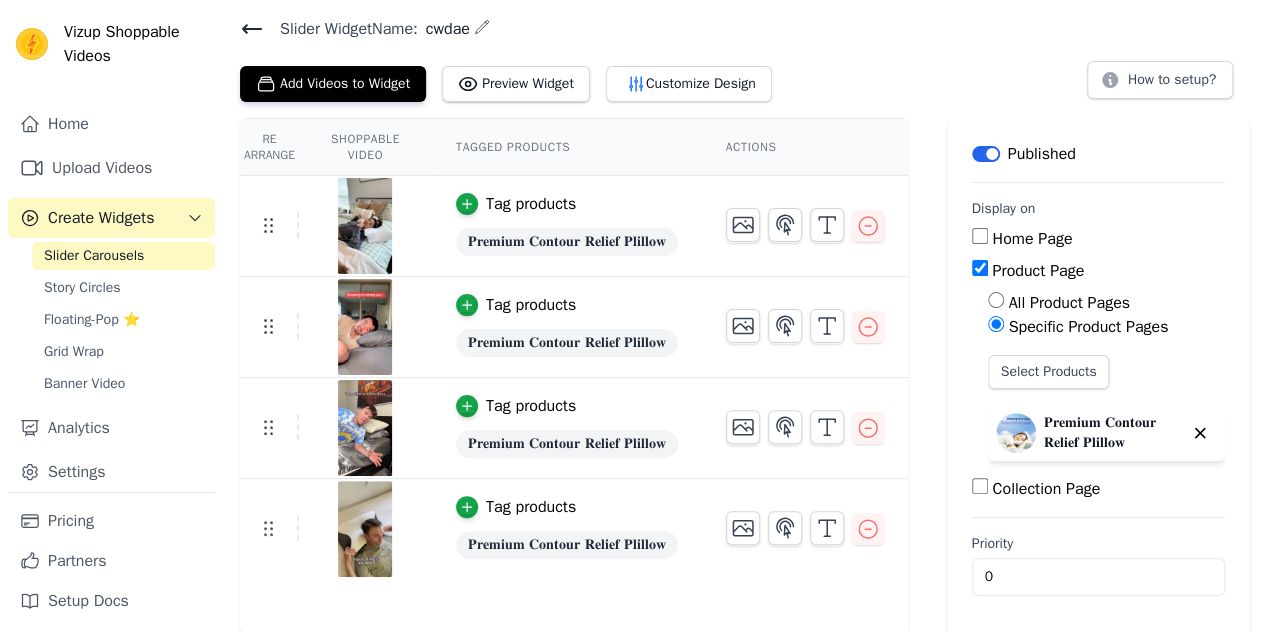 scroll, scrollTop: 65, scrollLeft: 0, axis: vertical 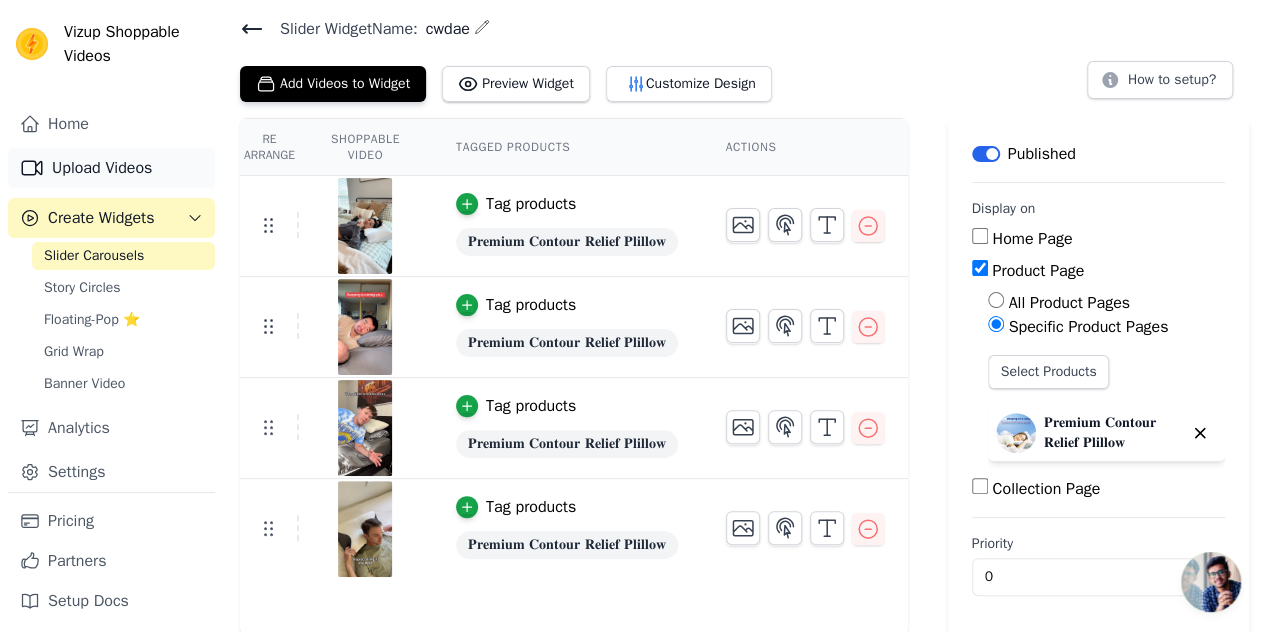 click on "Upload Videos" at bounding box center (111, 168) 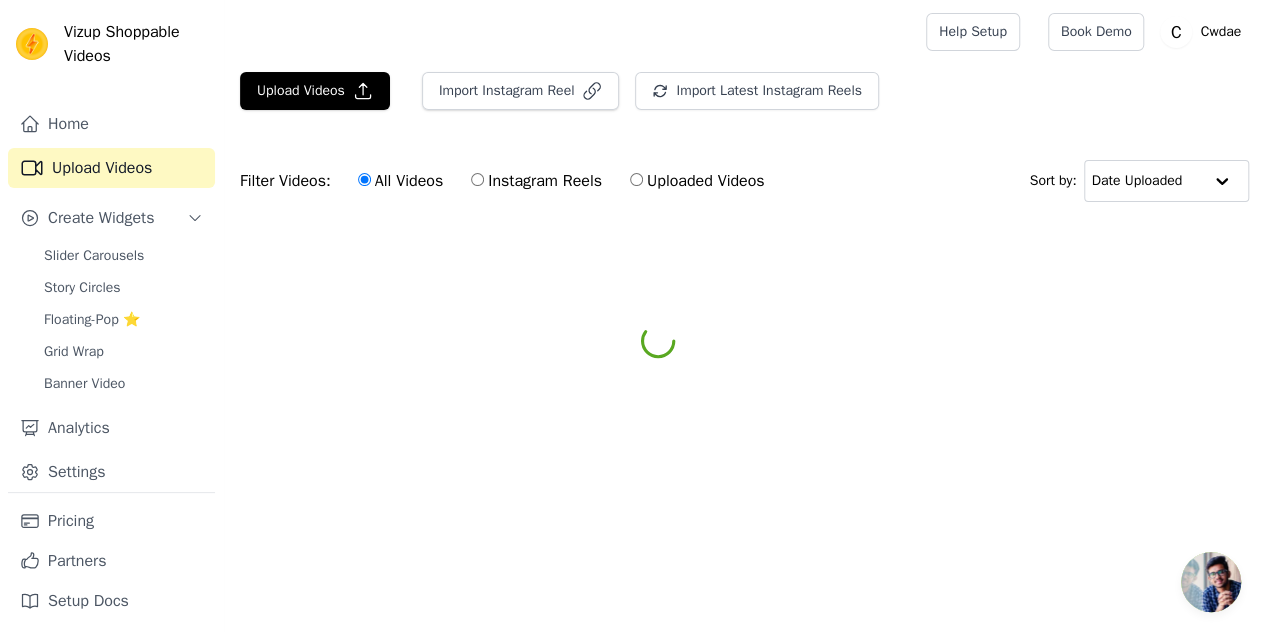 scroll, scrollTop: 0, scrollLeft: 0, axis: both 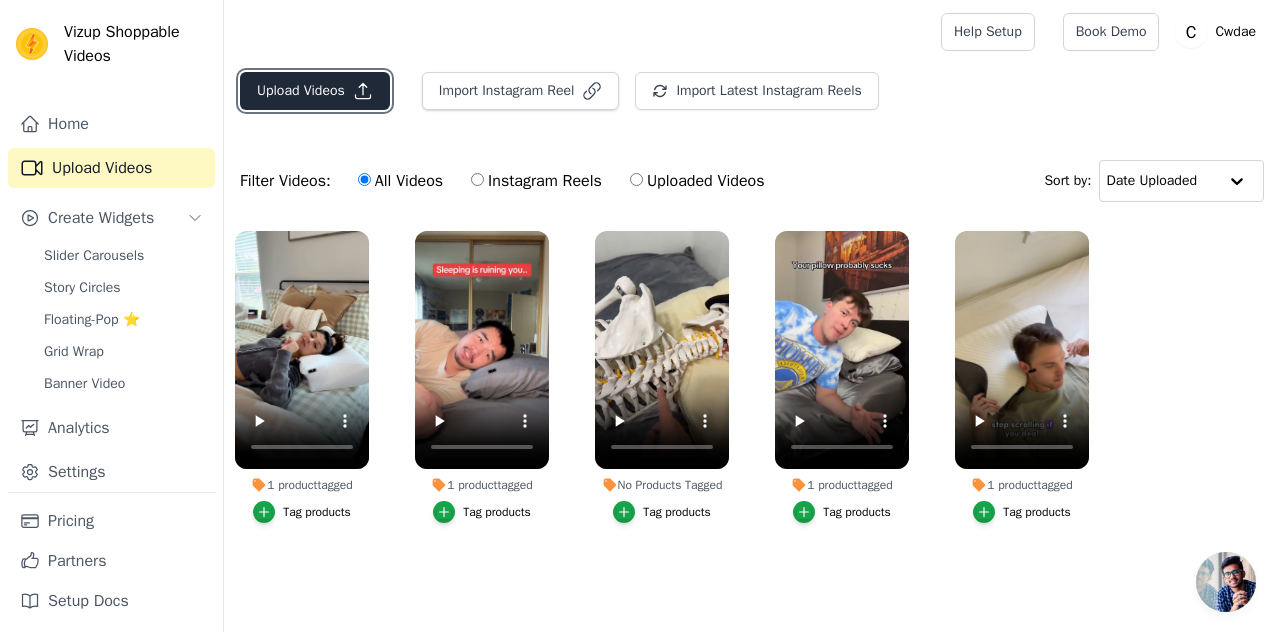 click on "Upload Videos" at bounding box center (315, 91) 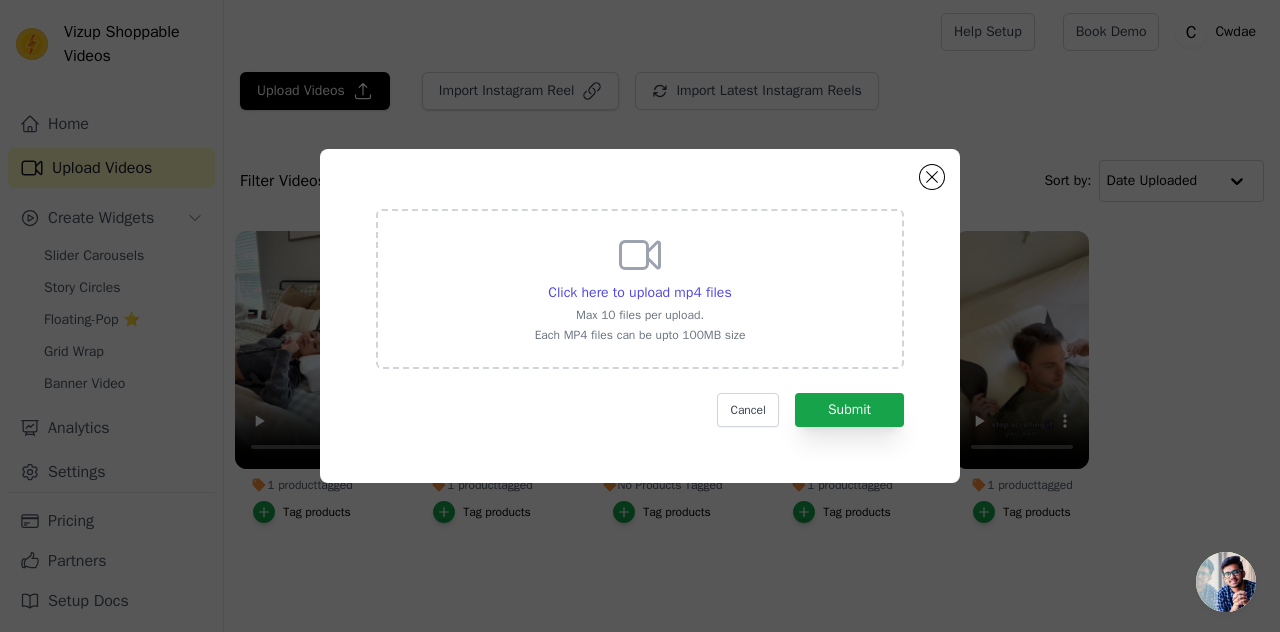 click 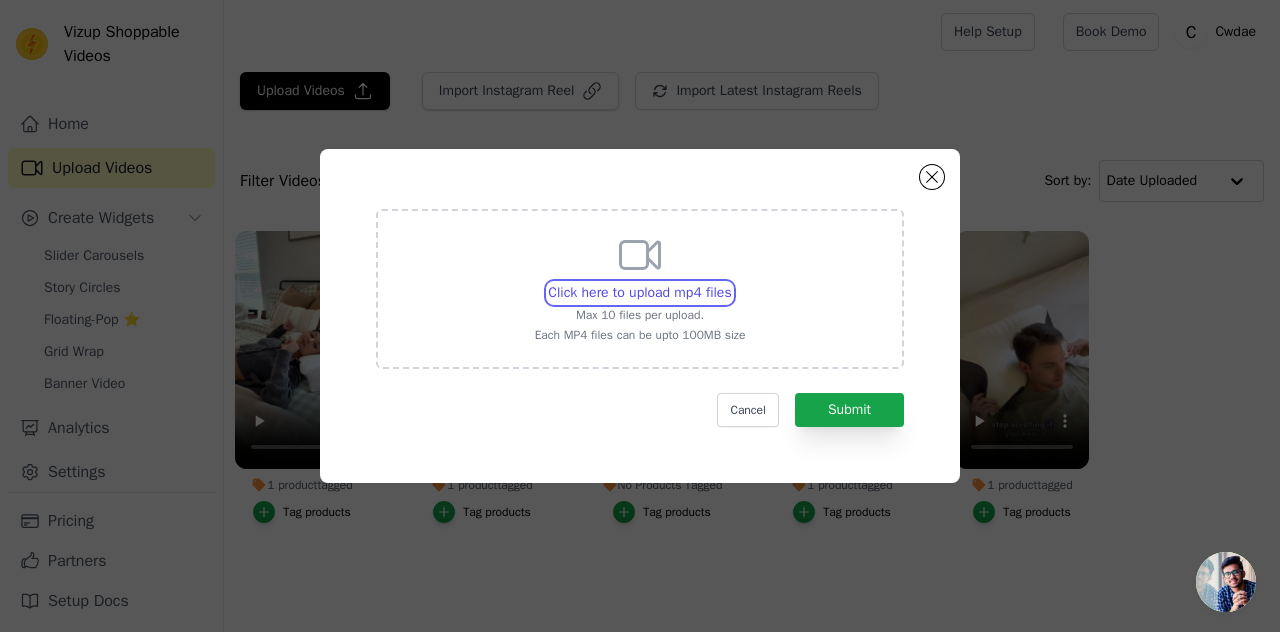 click on "Click here to upload mp4 files     Max 10 files per upload.   Each MP4 files can be upto 100MB size" at bounding box center (731, 282) 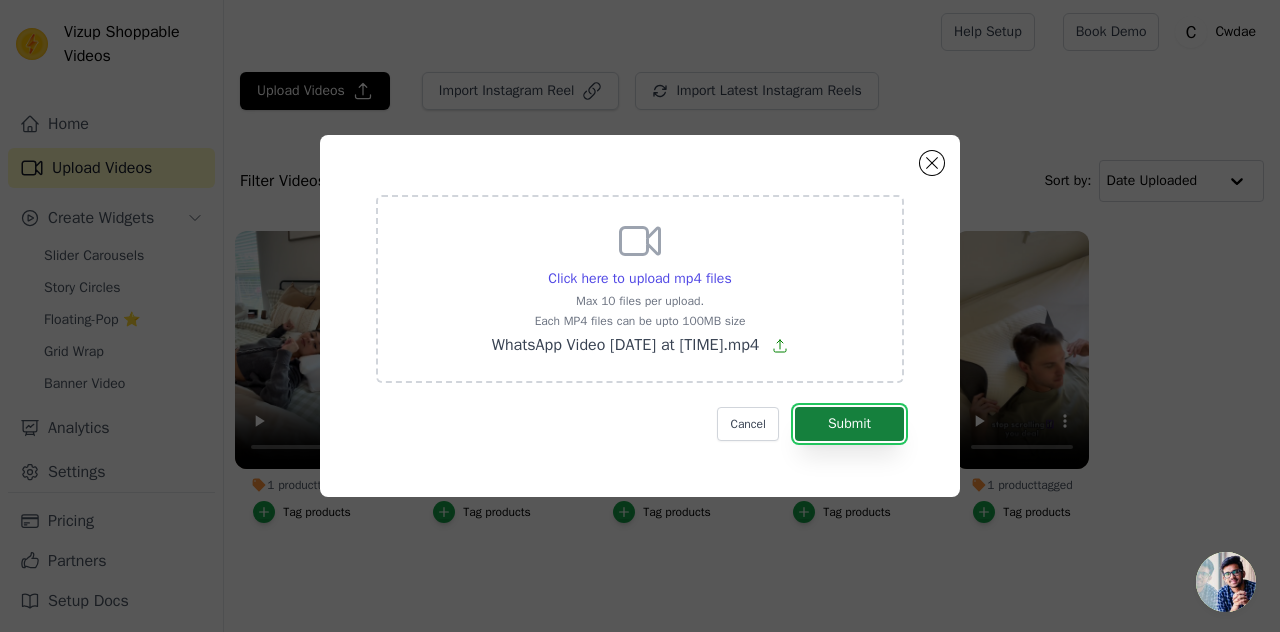 click on "Submit" at bounding box center (849, 424) 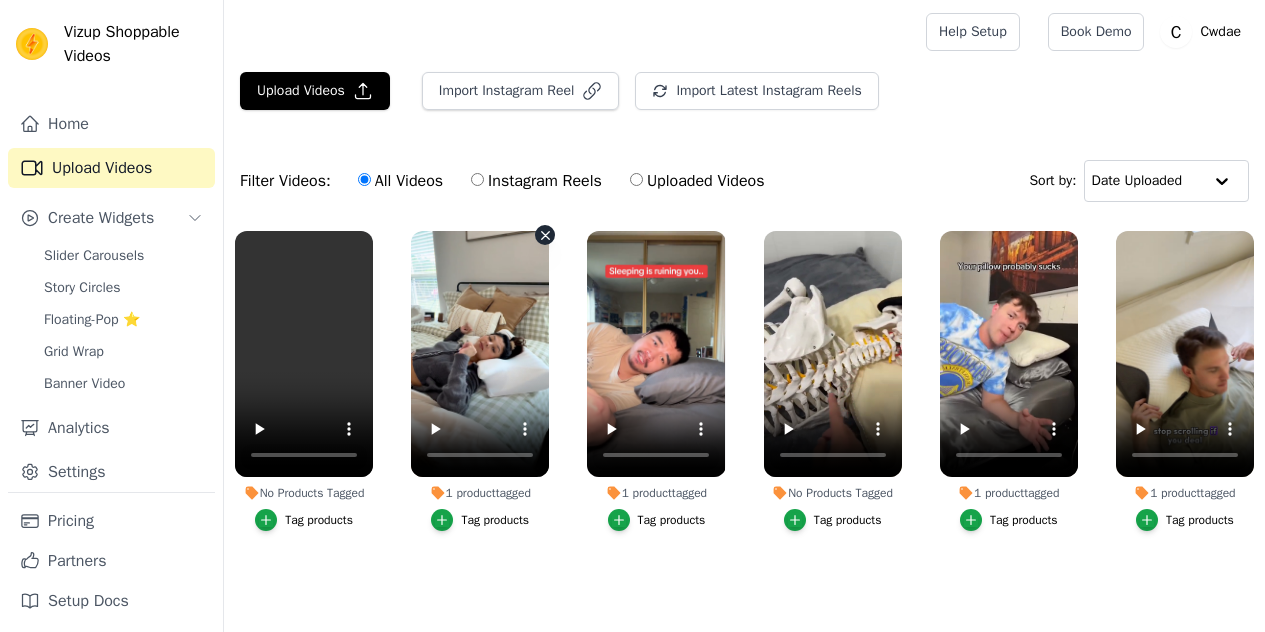 scroll, scrollTop: 0, scrollLeft: 0, axis: both 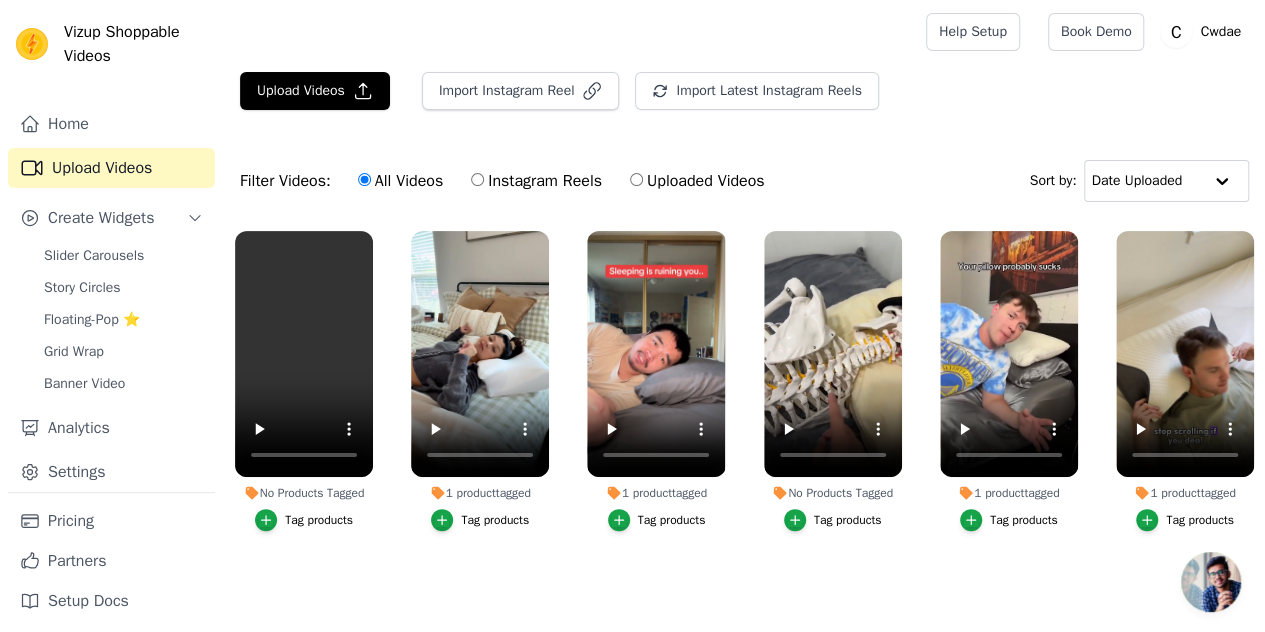 click on "1   product  tagged" at bounding box center [480, 493] 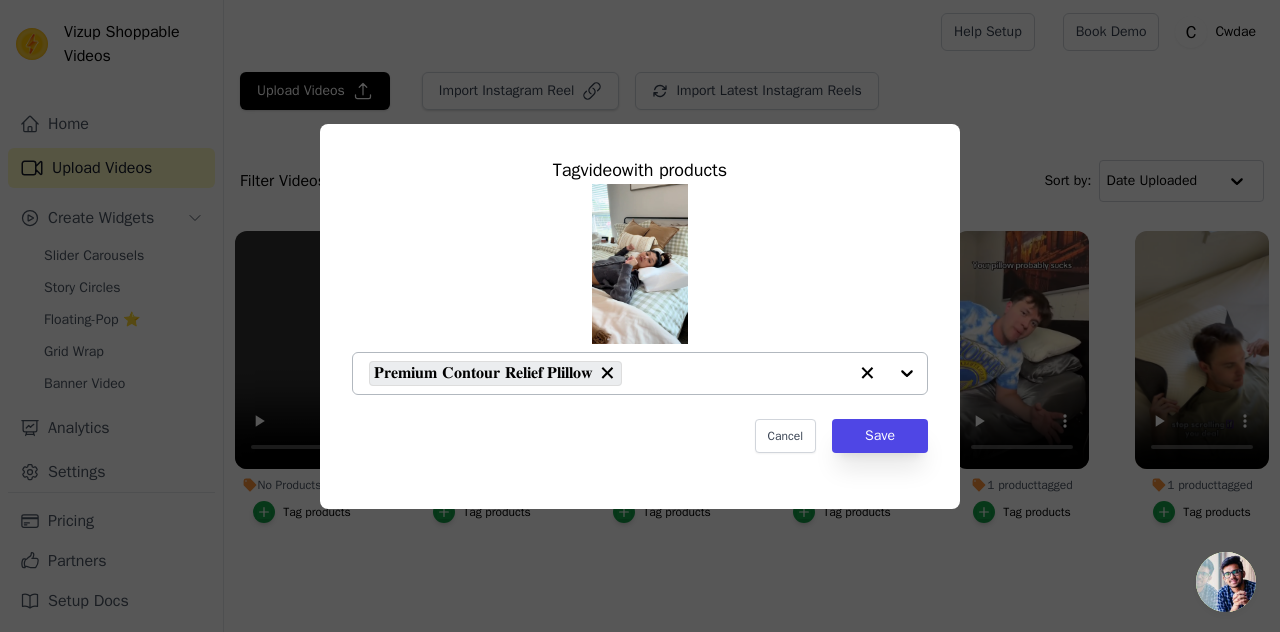click 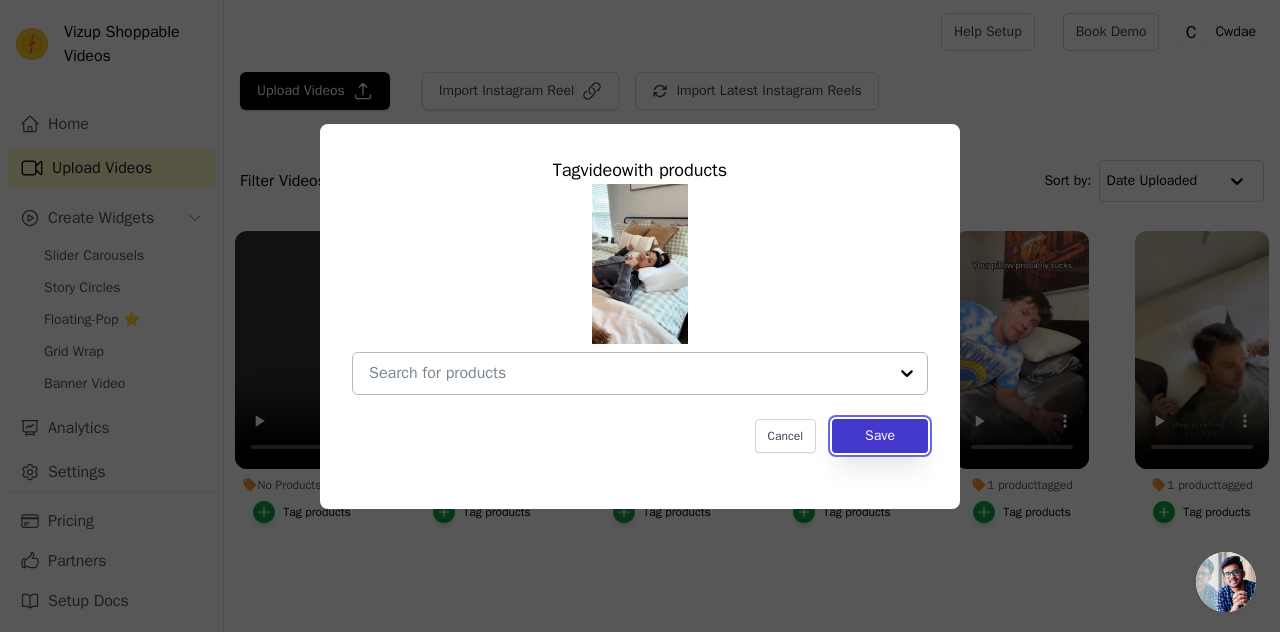 click on "Save" at bounding box center (880, 436) 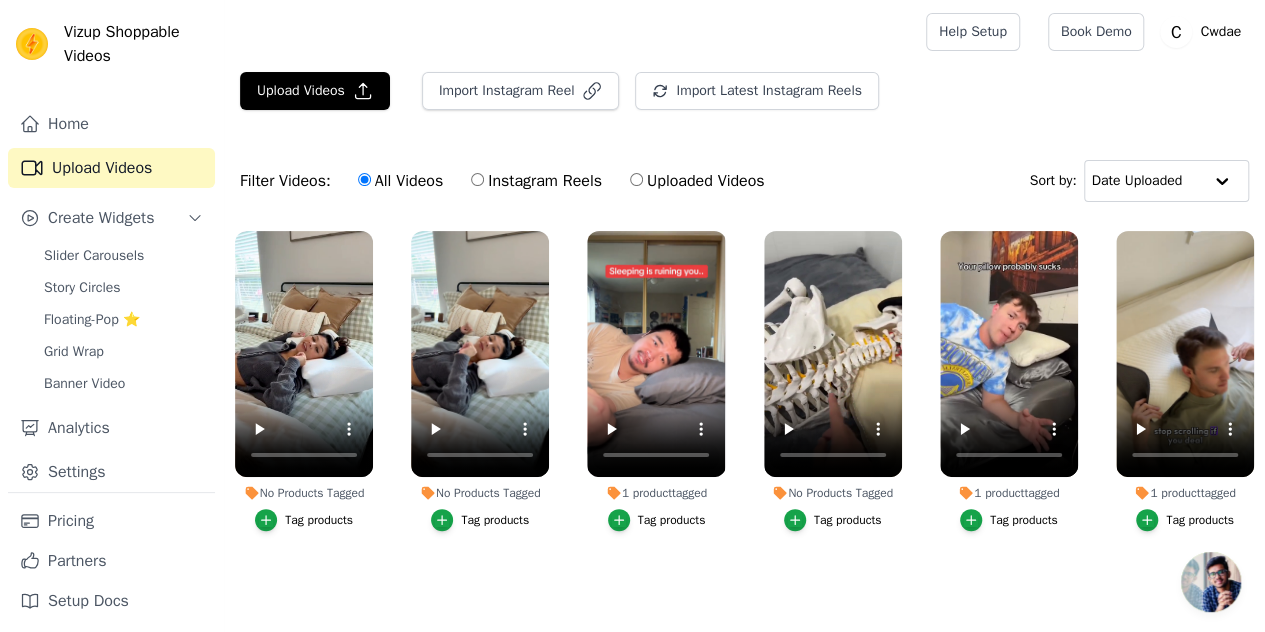 click on "No Products Tagged       Tag products
No Products Tagged       Tag products           1   product  tagged       Tag products
No Products Tagged       Tag products           1   product  tagged       Tag products           1   product  tagged       Tag products" at bounding box center [744, 417] 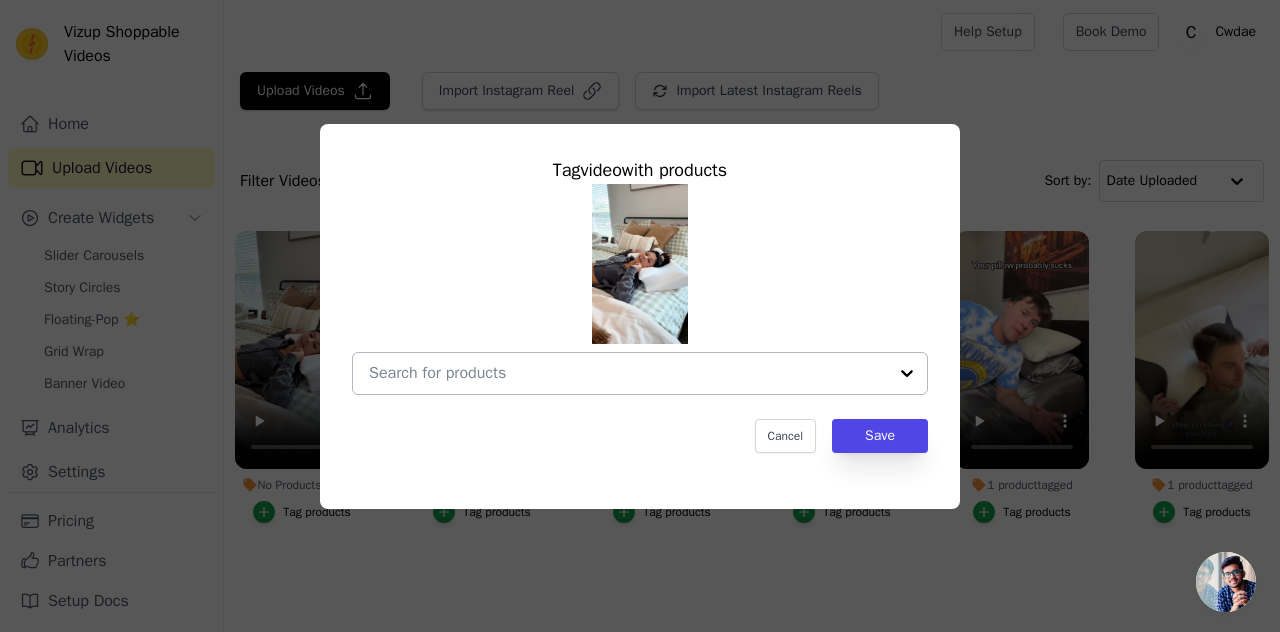 click at bounding box center (907, 373) 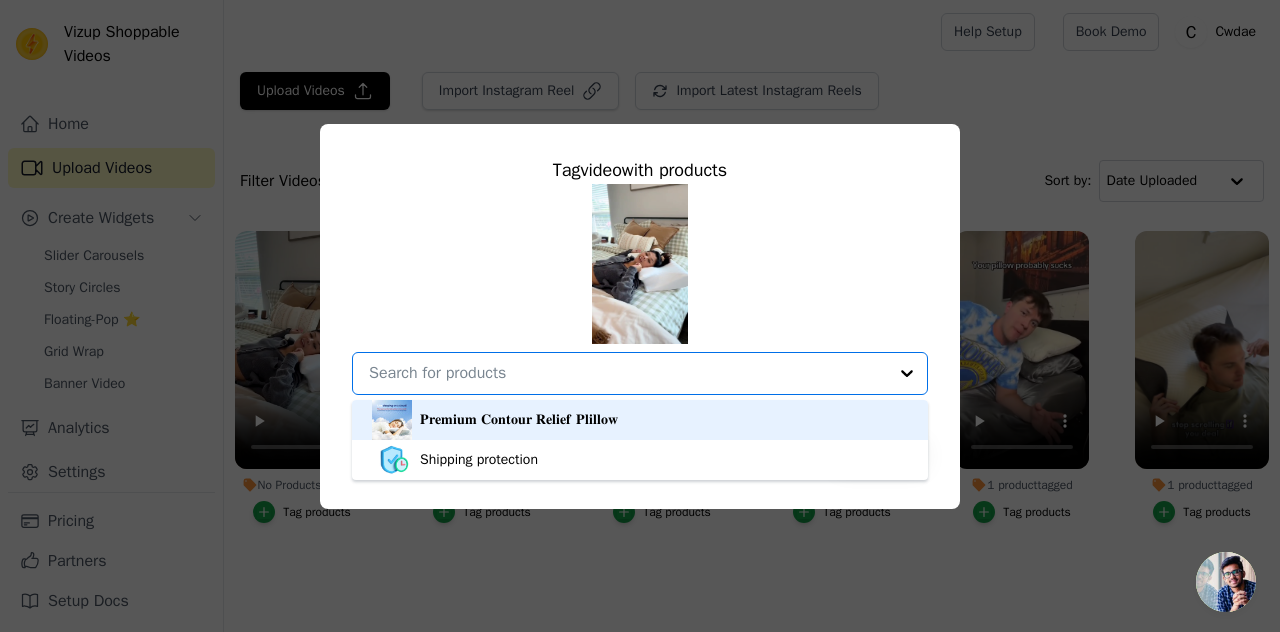 click on "𝐏𝐫𝐞𝐦𝐢𝐮𝐦 𝐂𝐨𝐧𝐭𝐨𝐮𝐫 𝐑𝐞𝐥𝐢𝐞𝐟 𝐏𝐥𝐢𝐥𝐥𝐨𝐰" at bounding box center [519, 420] 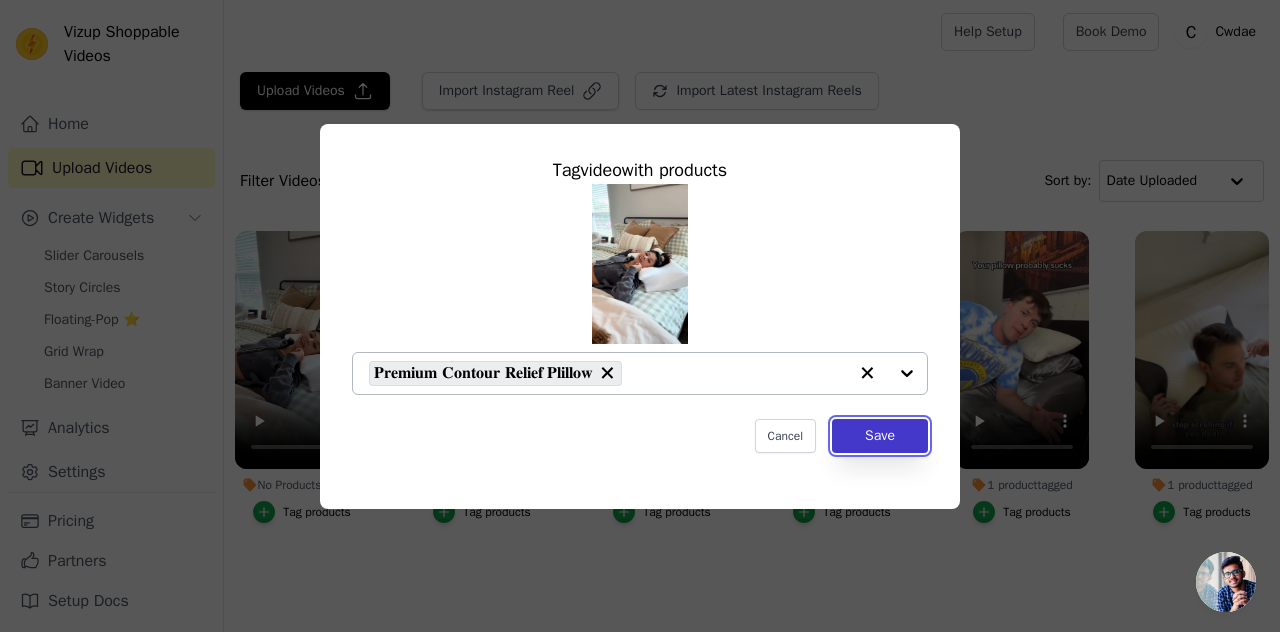 click on "Save" at bounding box center (880, 436) 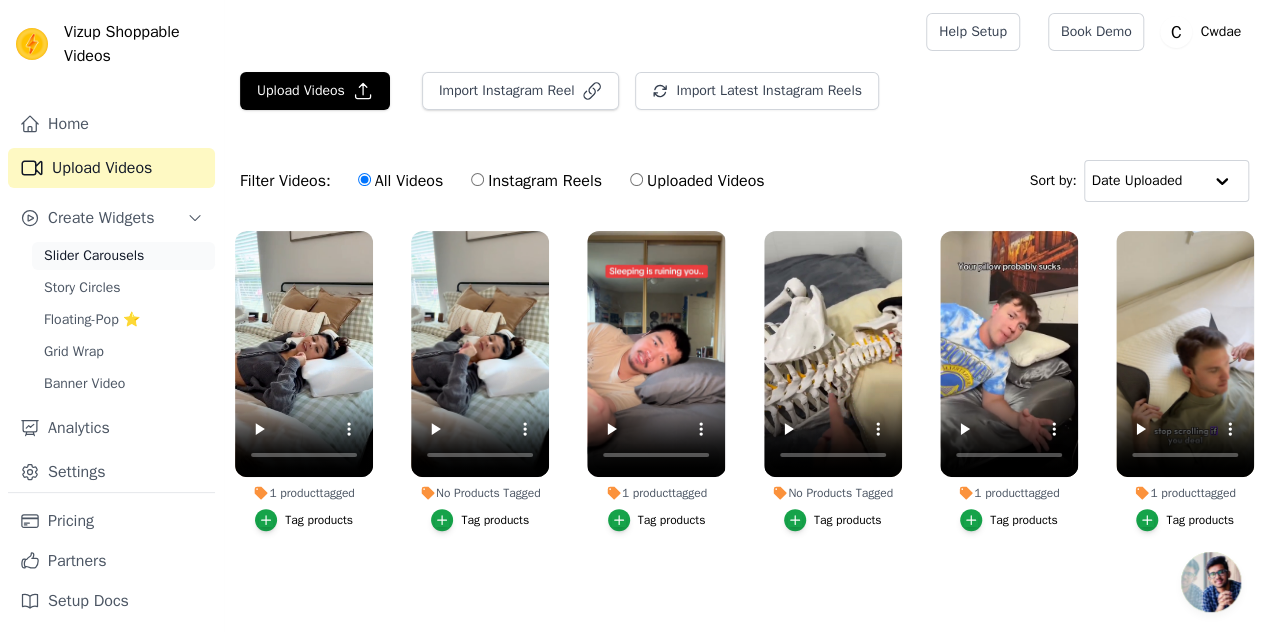 click on "Home
Upload Videos       Create Widgets     Slider Carousels   Story Circles   Floating-Pop ⭐   Grid Wrap   Banner Video
Analytics
Settings" at bounding box center [111, 298] 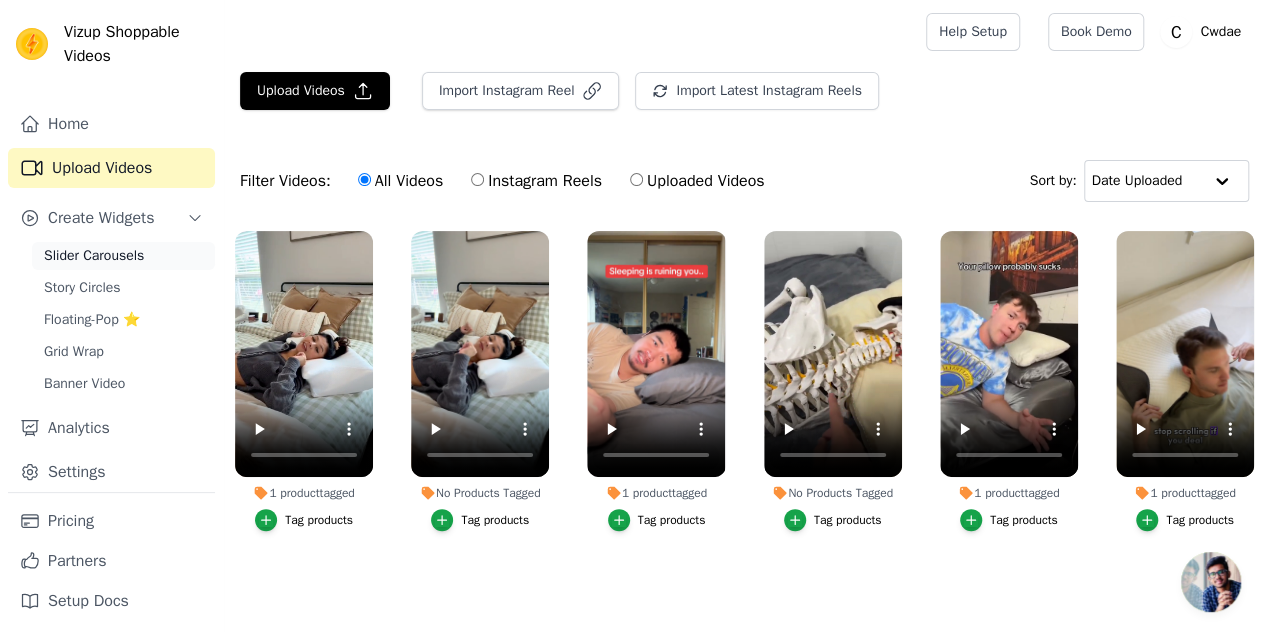 click on "Slider Carousels" at bounding box center (94, 256) 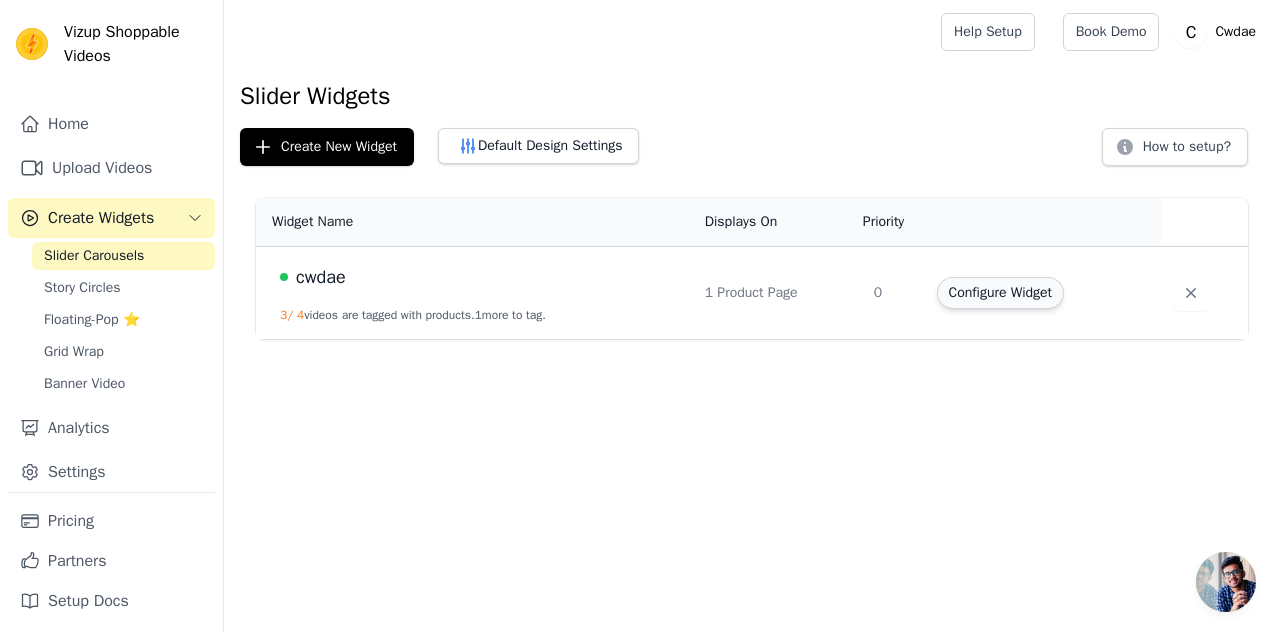 click on "Configure Widget" at bounding box center [1000, 293] 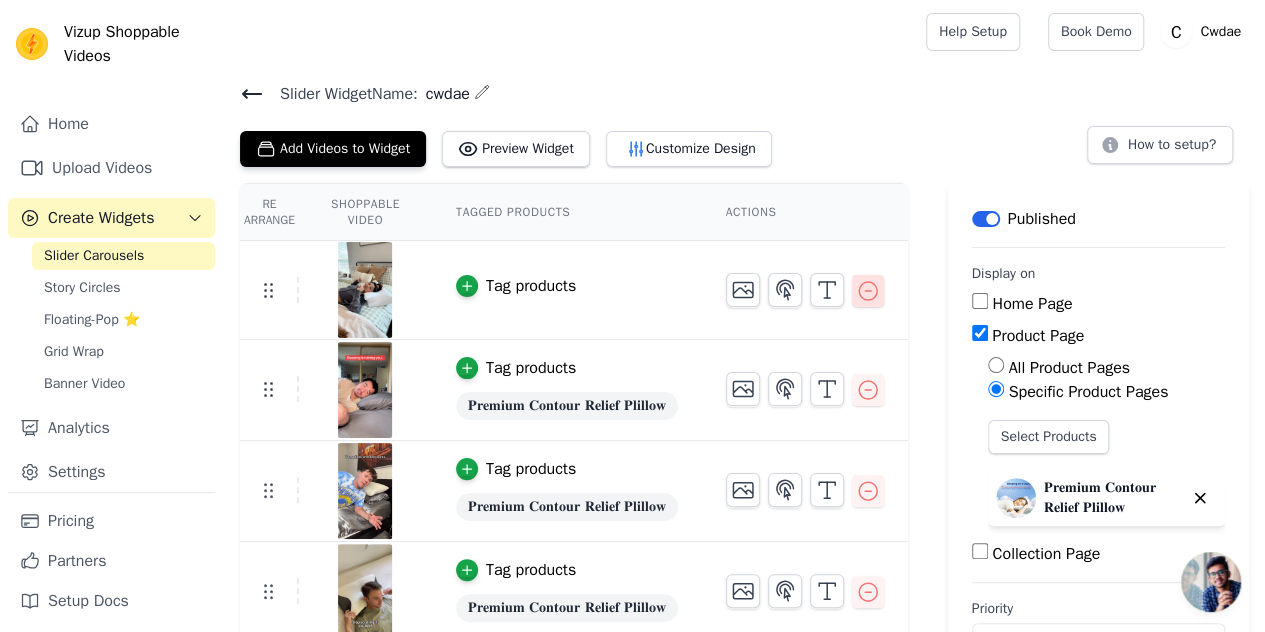 click 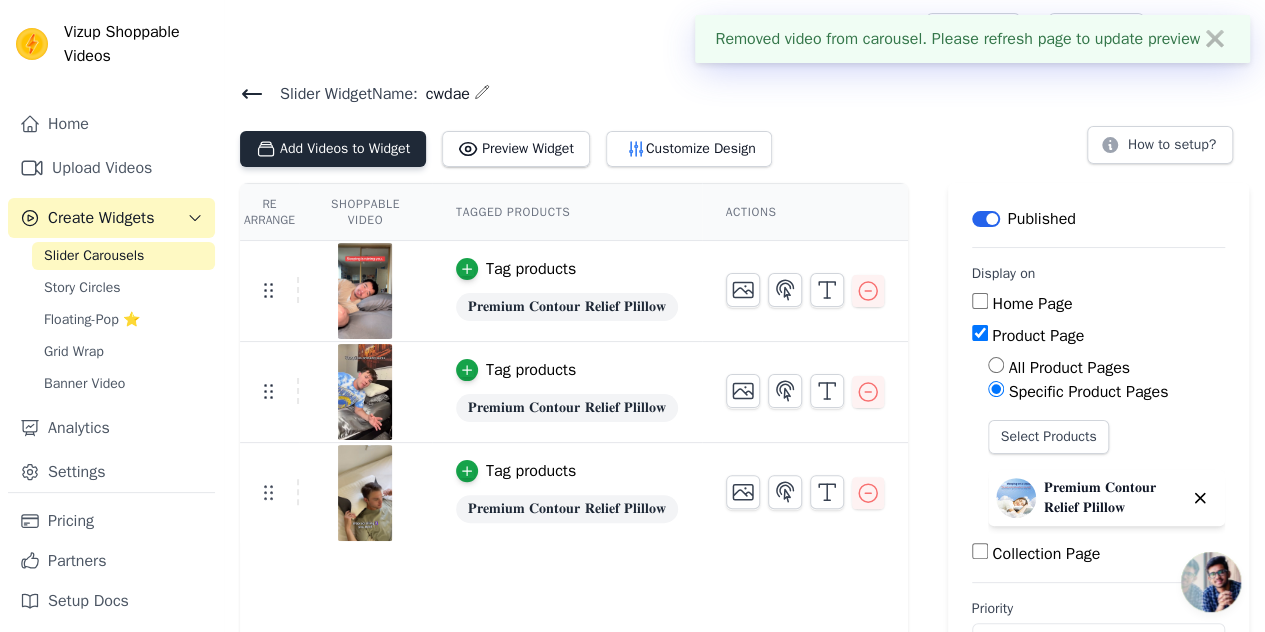 click on "Add Videos to Widget" at bounding box center (333, 149) 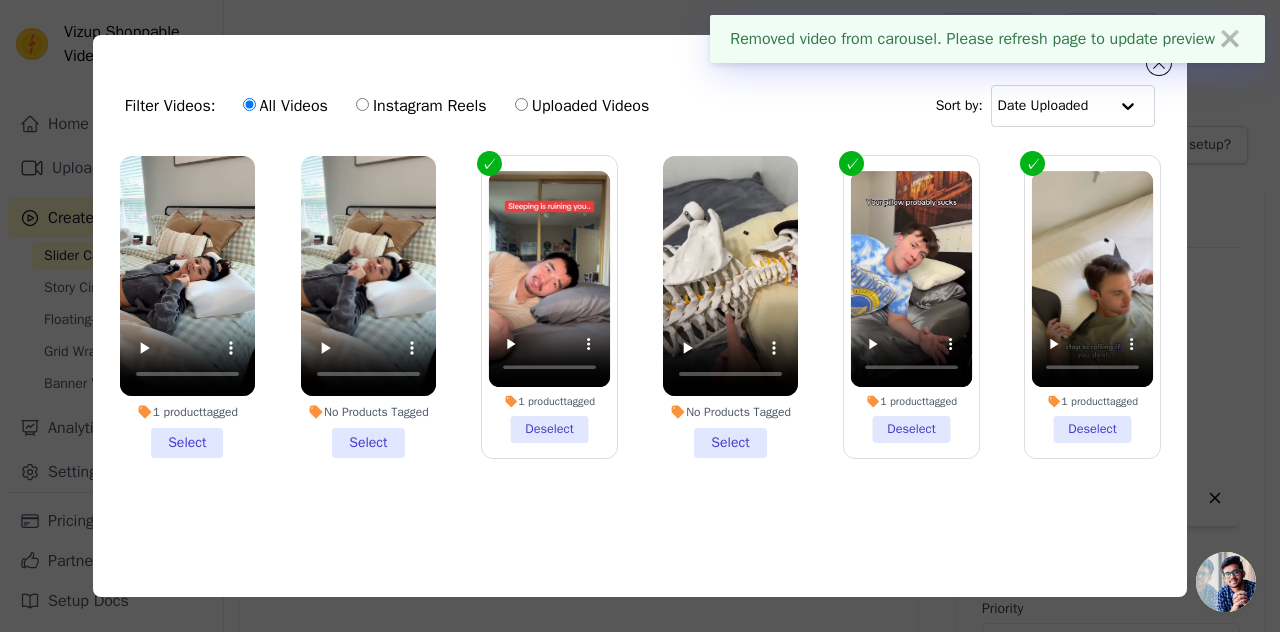 click on "1   product  tagged     Select" at bounding box center [187, 307] 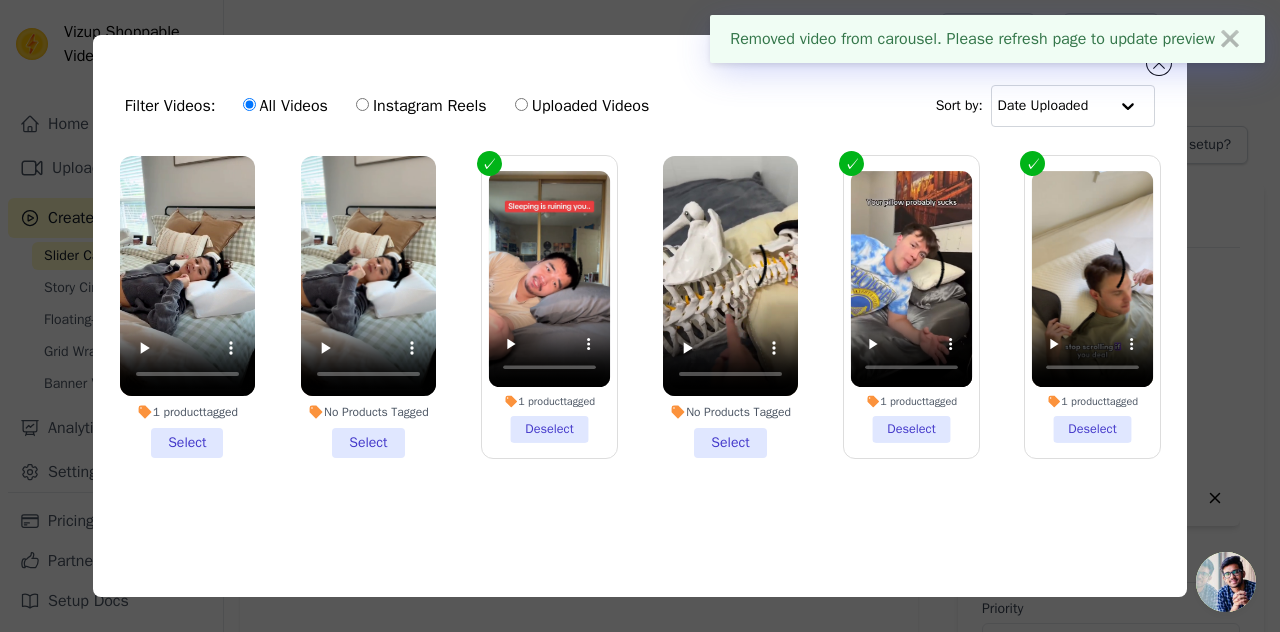 click on "1   product  tagged     Select" at bounding box center (0, 0) 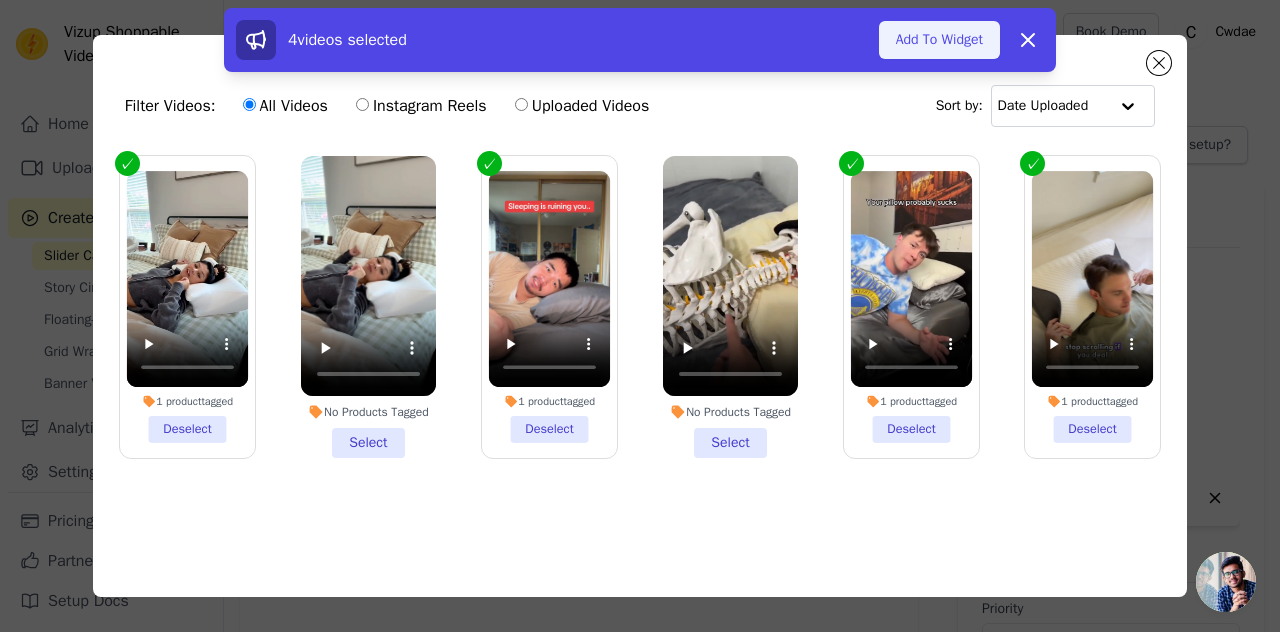 click on "Add To Widget" at bounding box center (939, 40) 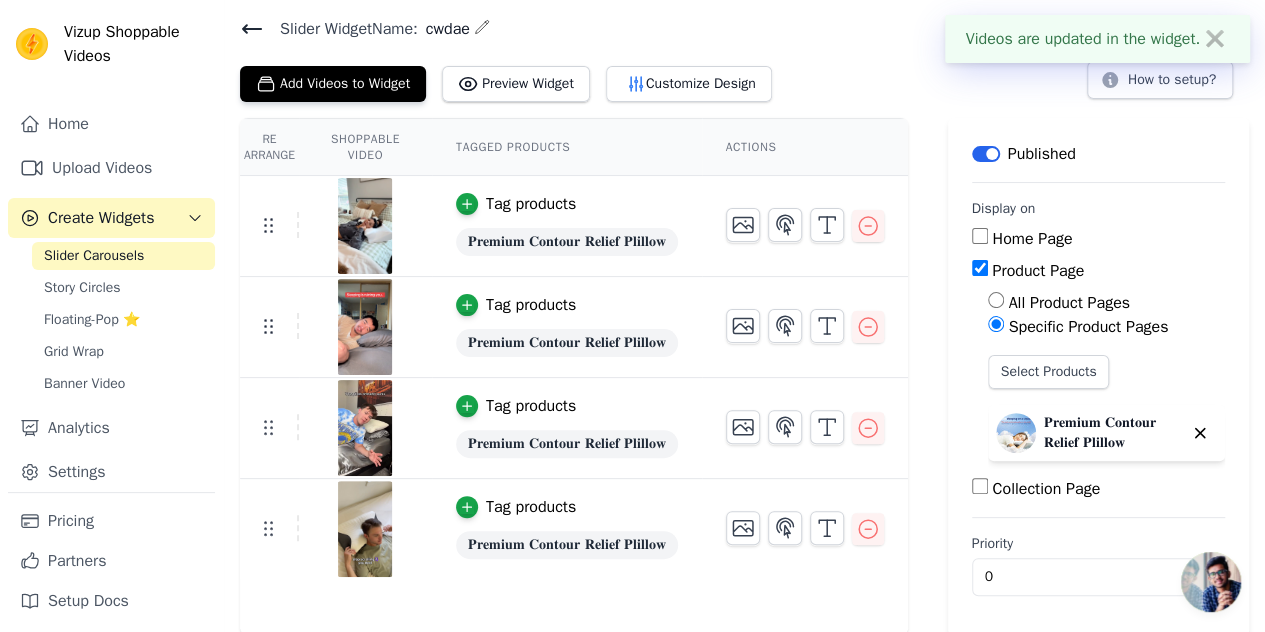 scroll, scrollTop: 0, scrollLeft: 0, axis: both 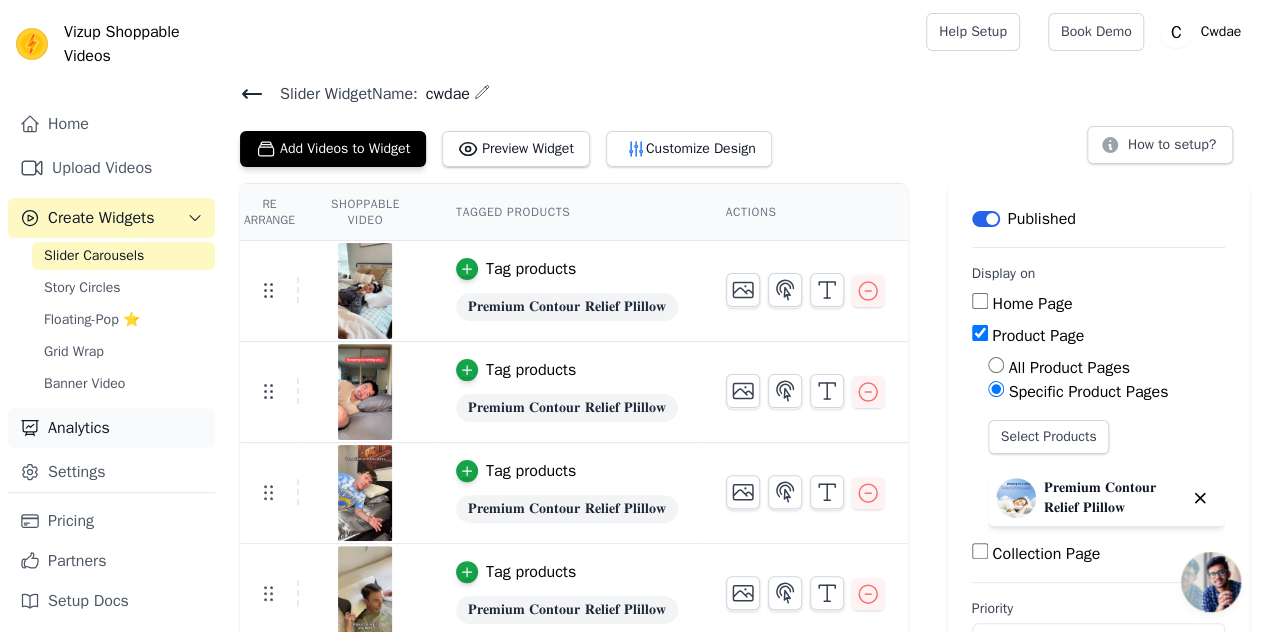 click on "Analytics" at bounding box center (111, 428) 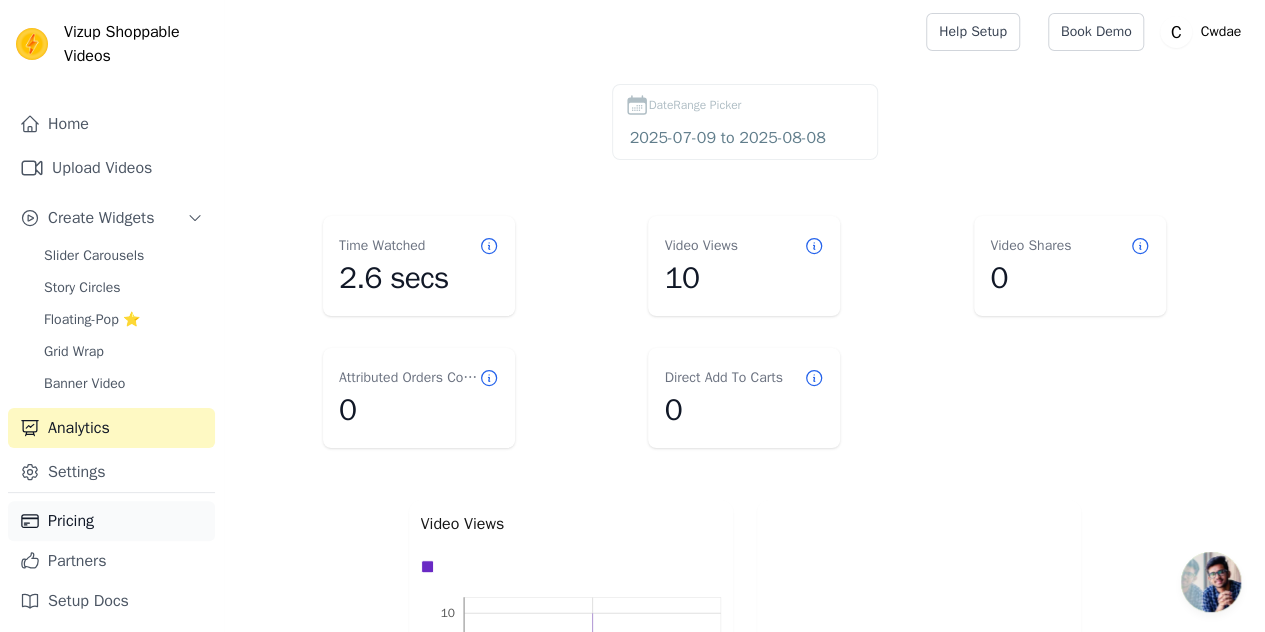 click on "Pricing" at bounding box center [111, 521] 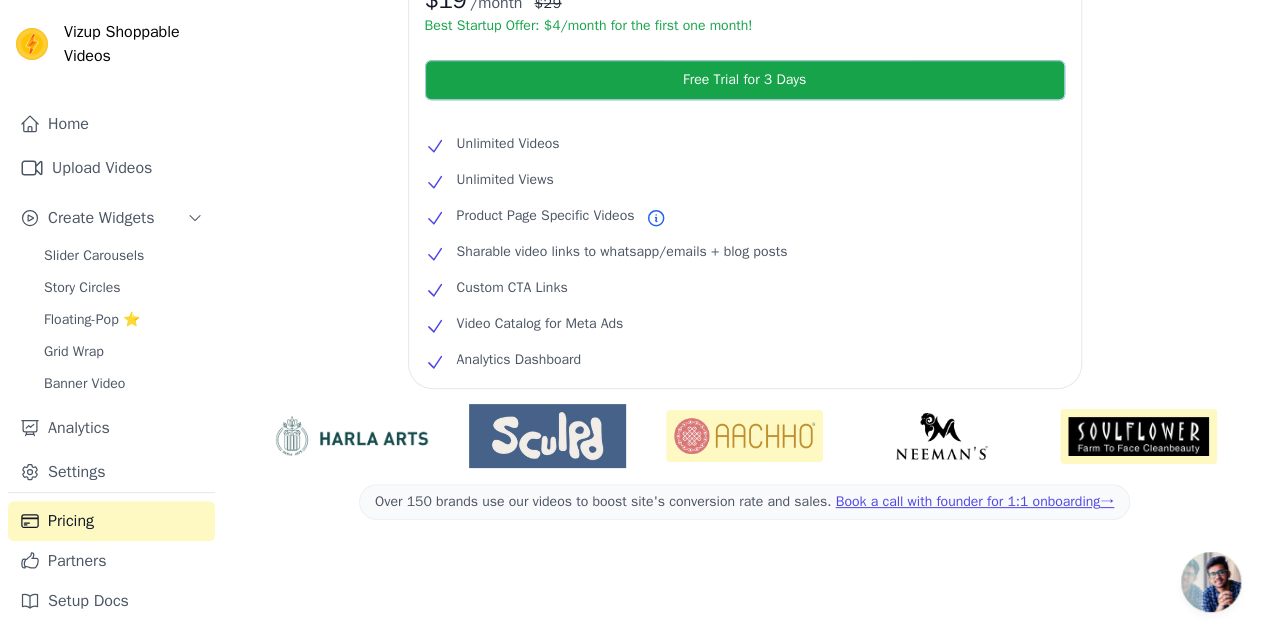 scroll, scrollTop: 0, scrollLeft: 0, axis: both 